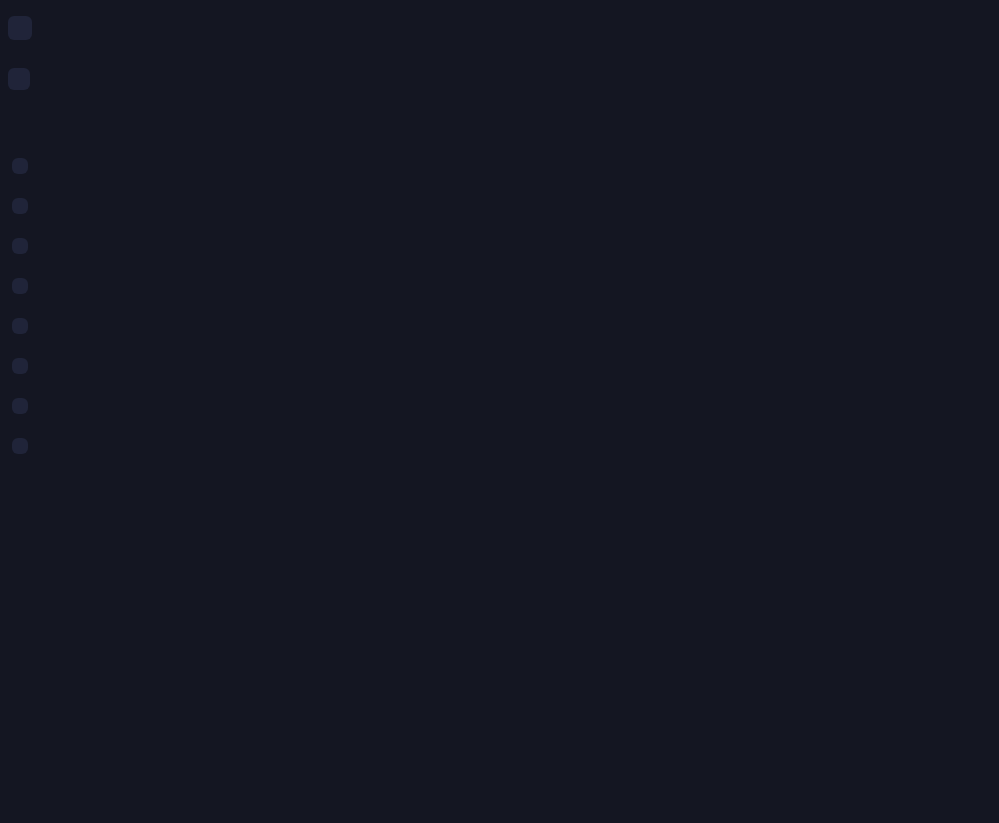 scroll, scrollTop: 0, scrollLeft: 0, axis: both 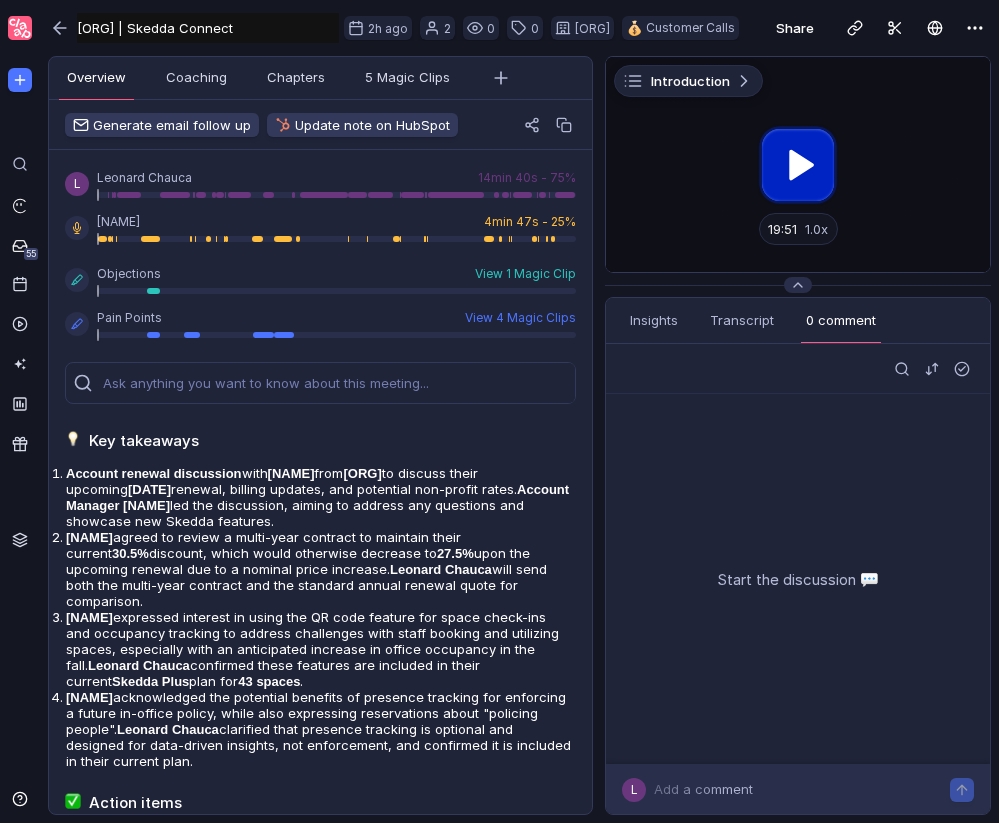 click at bounding box center (798, 164) 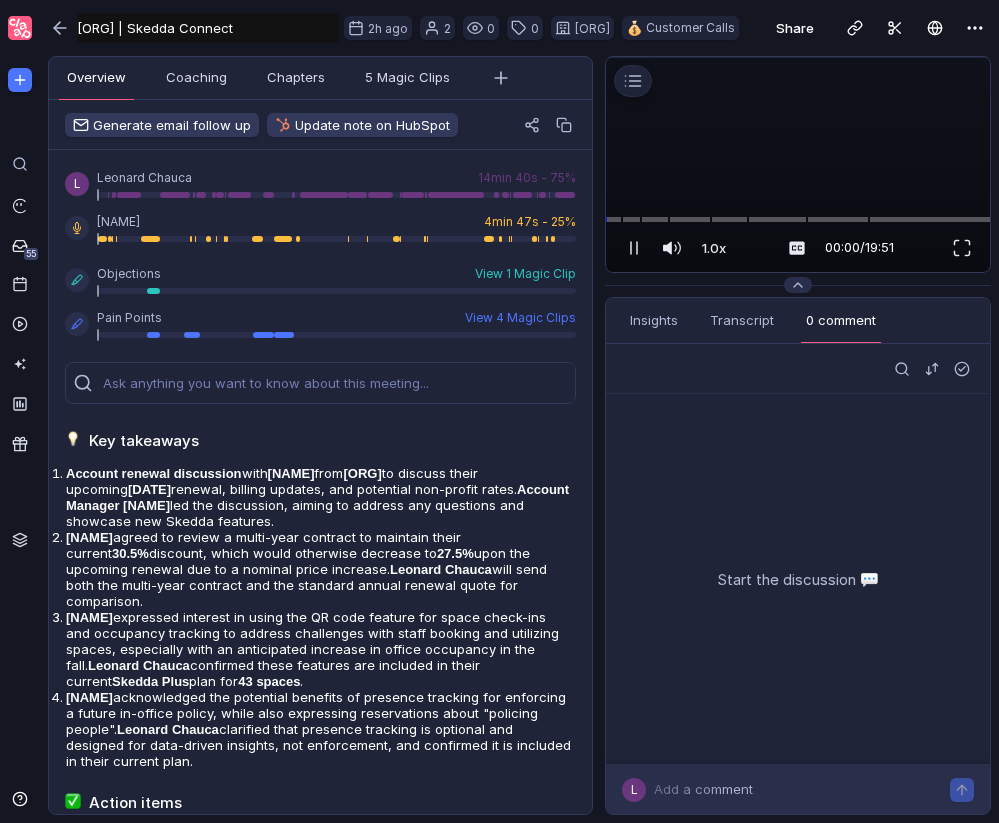 click at bounding box center (798, 57) 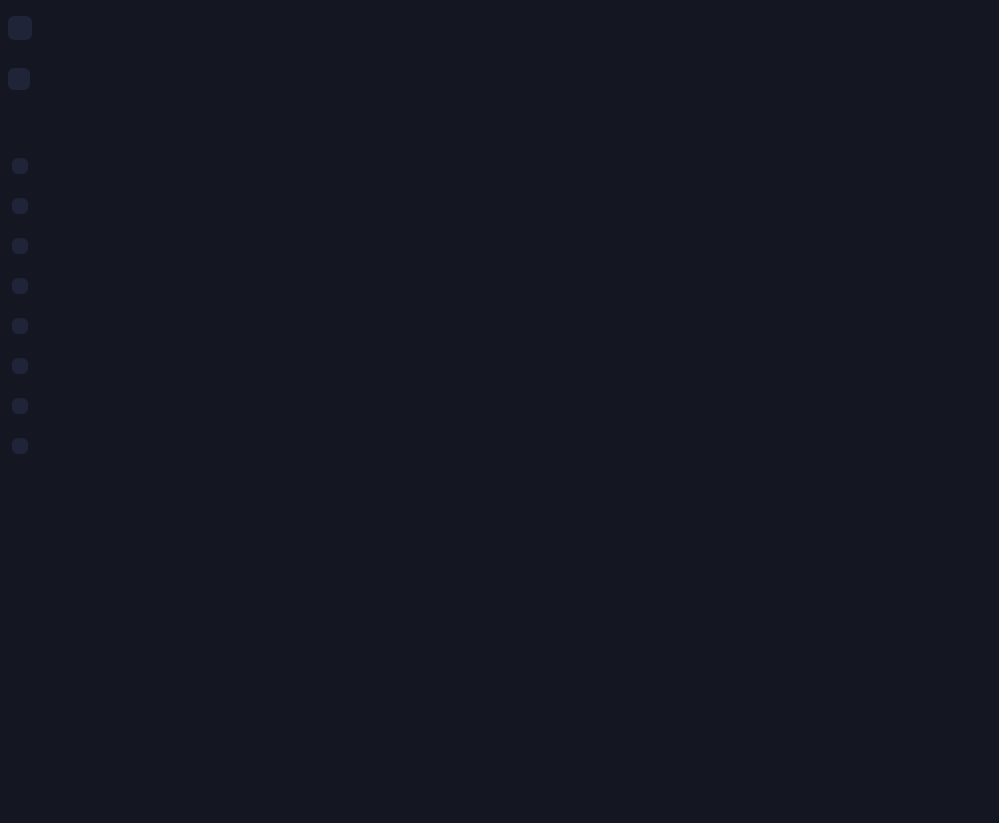 scroll, scrollTop: 0, scrollLeft: 0, axis: both 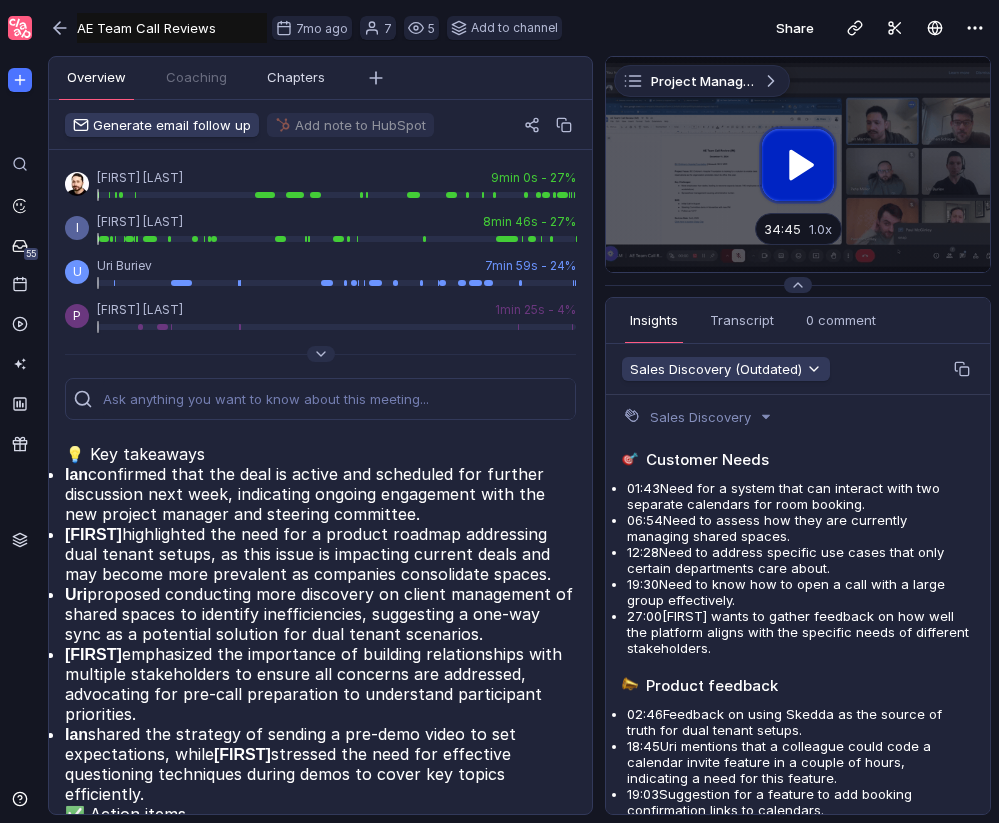 click at bounding box center [798, 164] 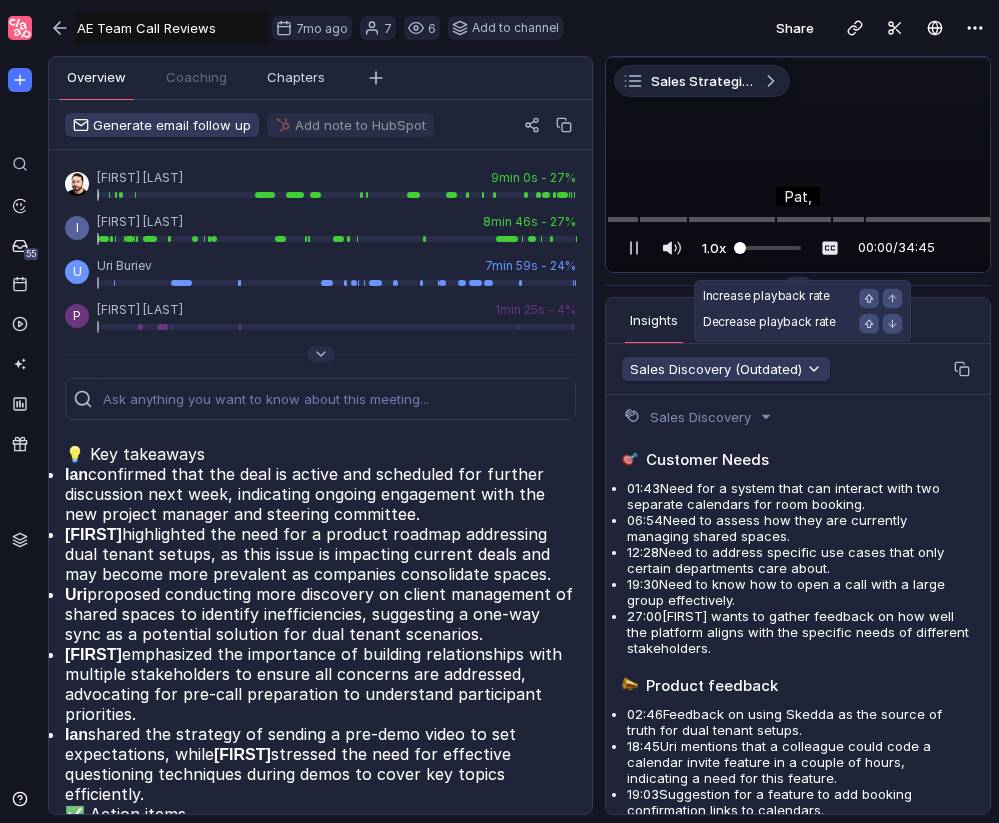 click at bounding box center (767, 248) 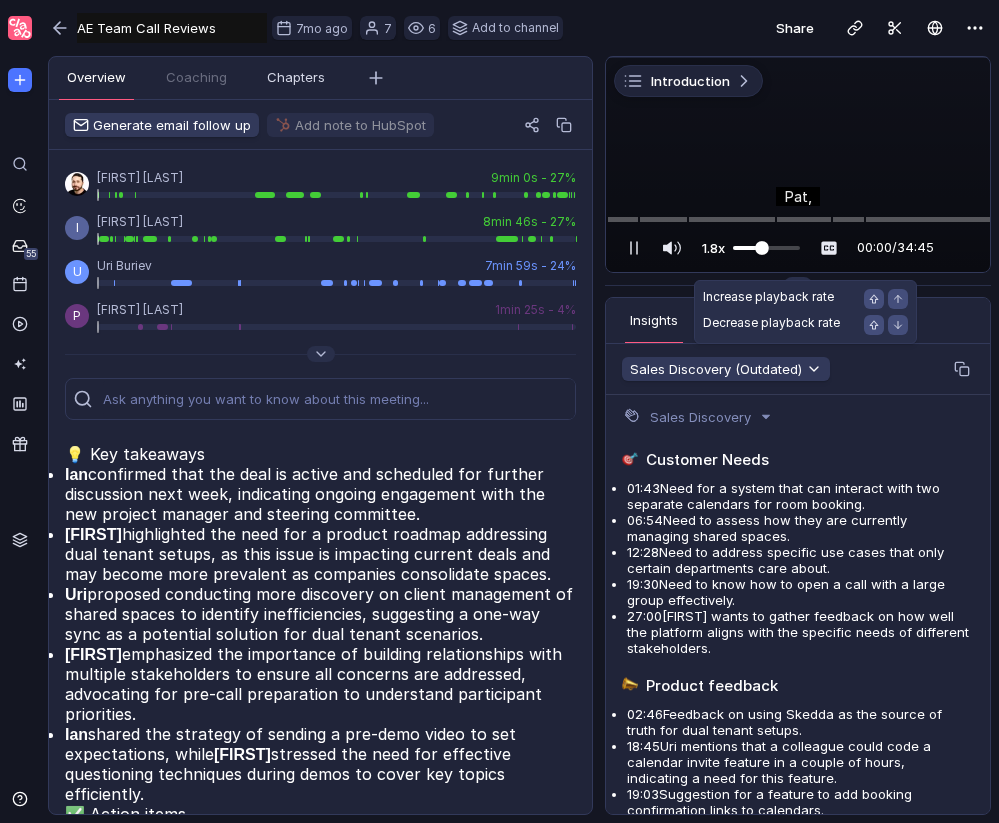 click at bounding box center (762, 248) 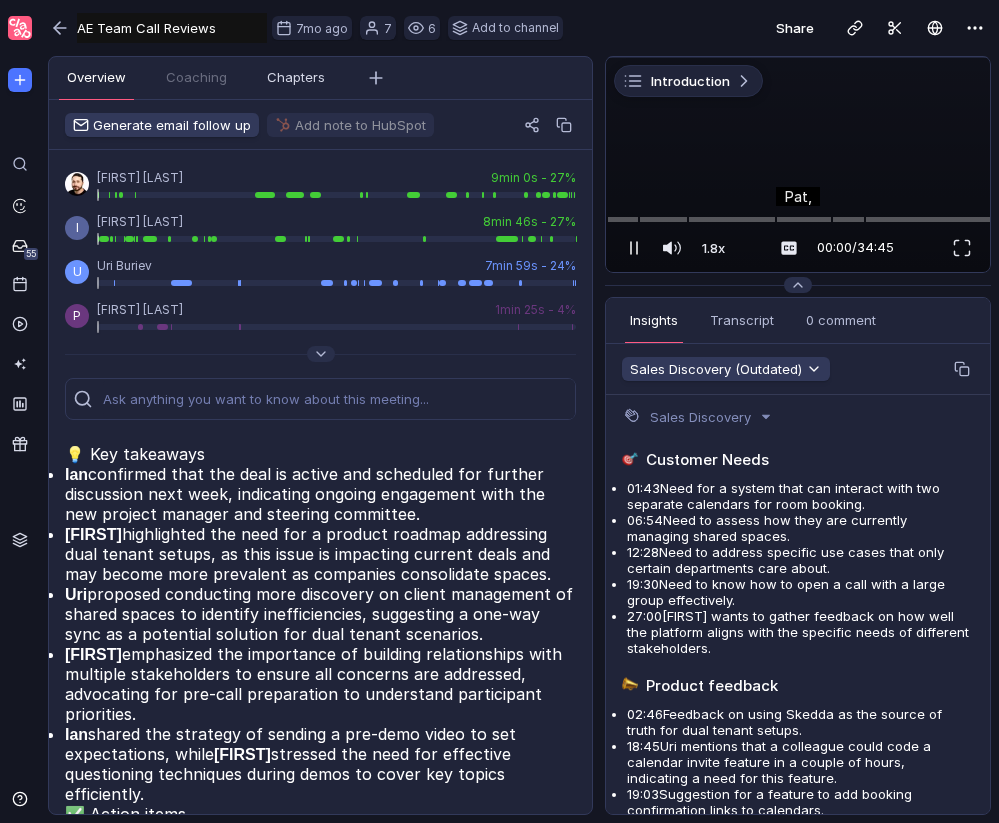 click at bounding box center [631, 248] 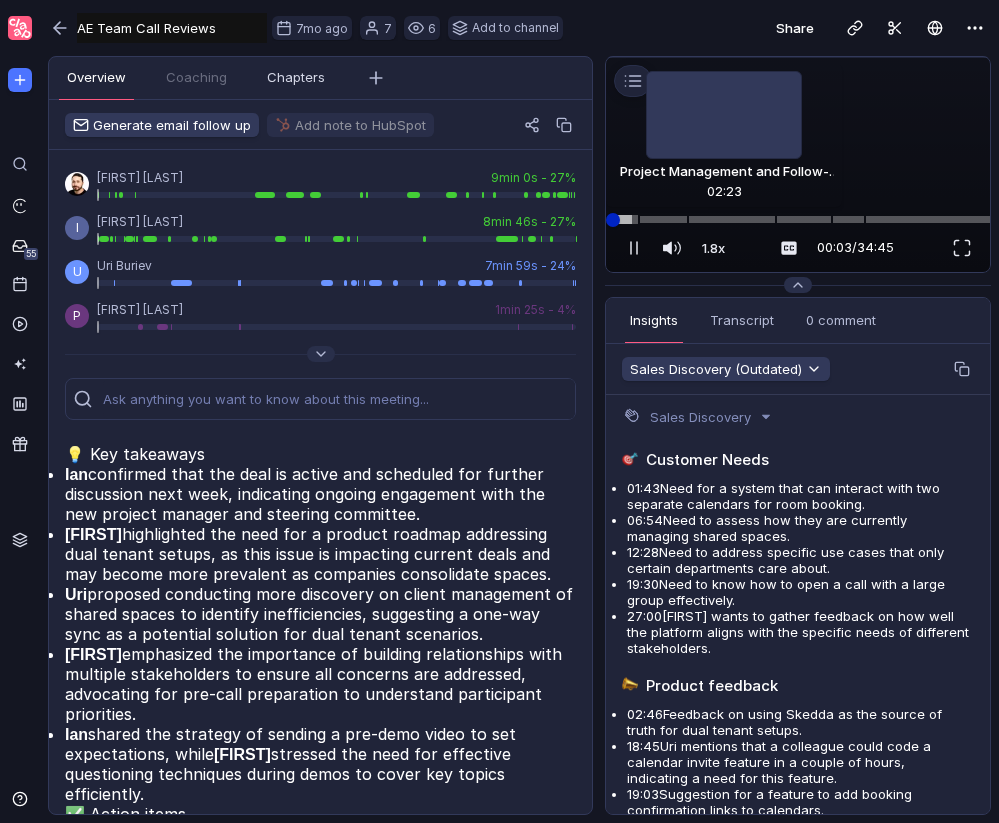click at bounding box center (798, 219) 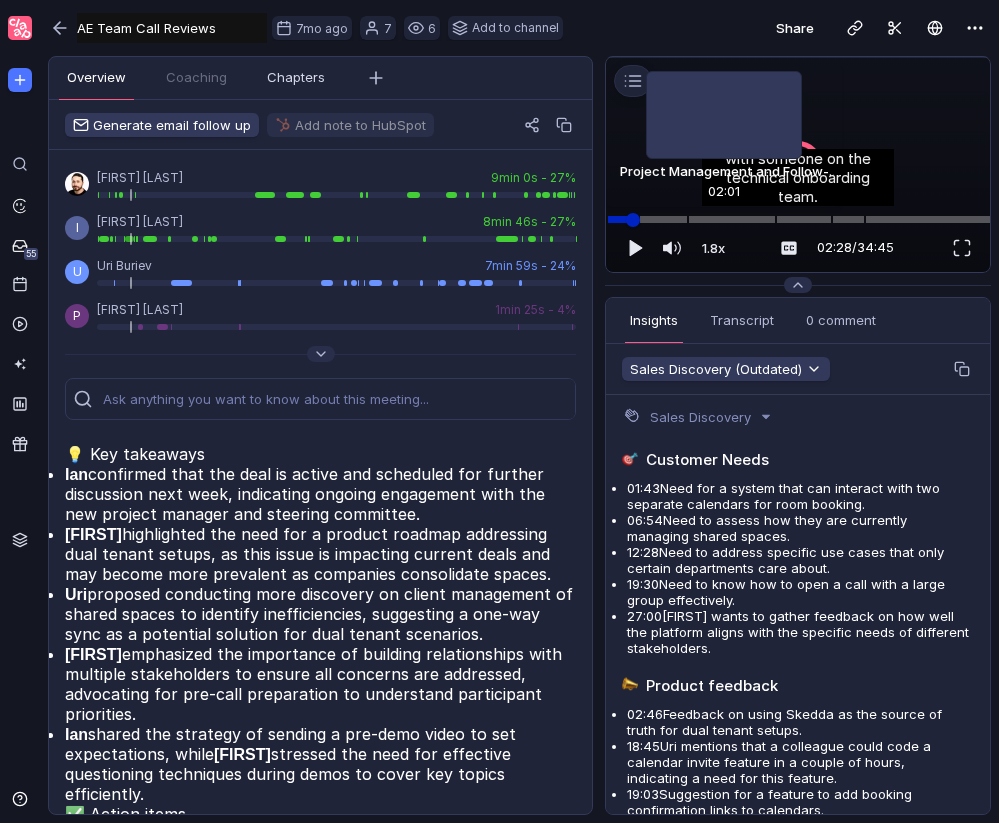 click at bounding box center (633, 220) 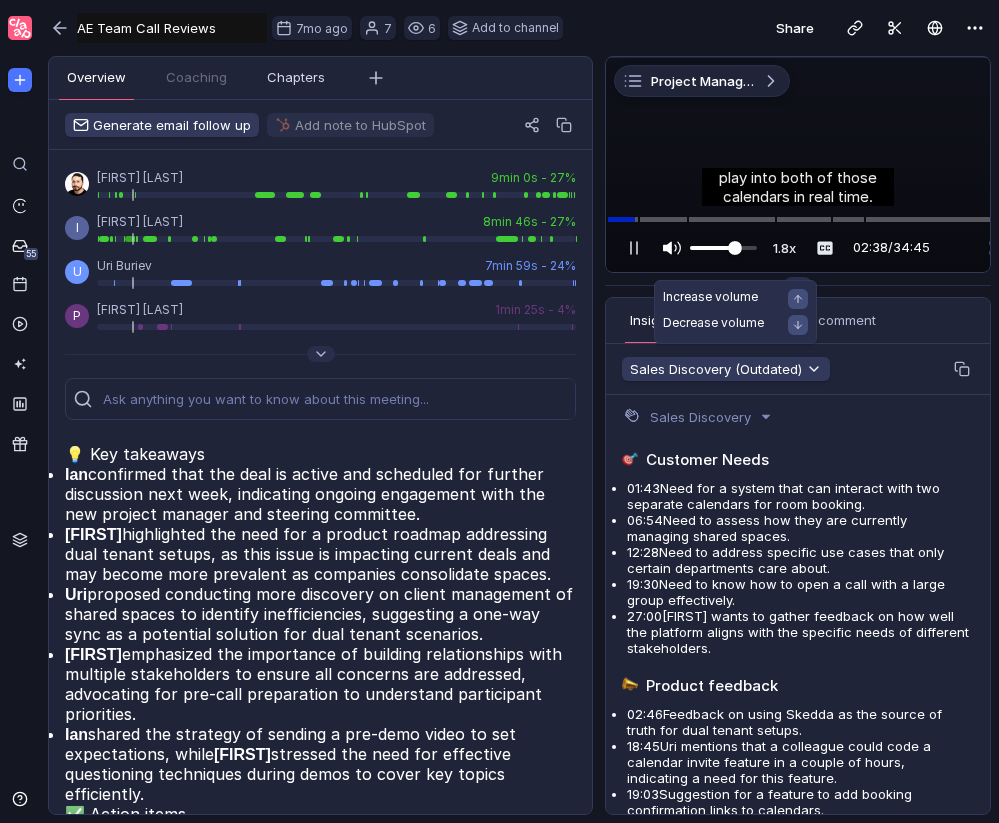 click at bounding box center [735, 248] 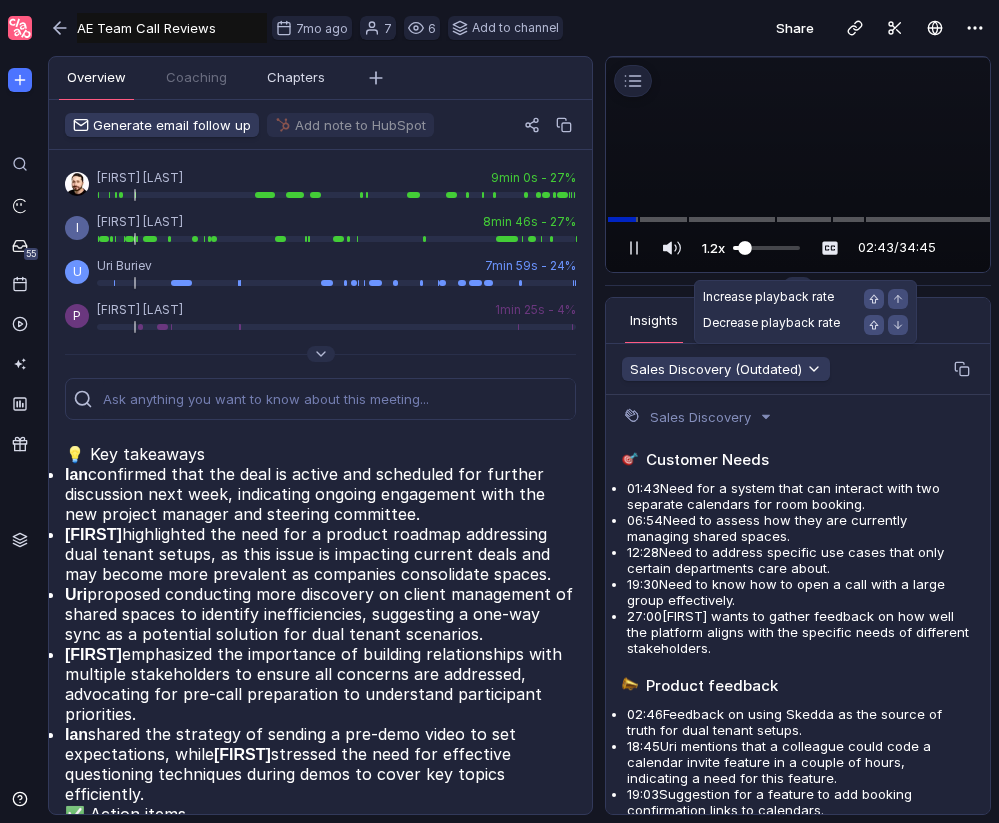 click at bounding box center [766, 248] 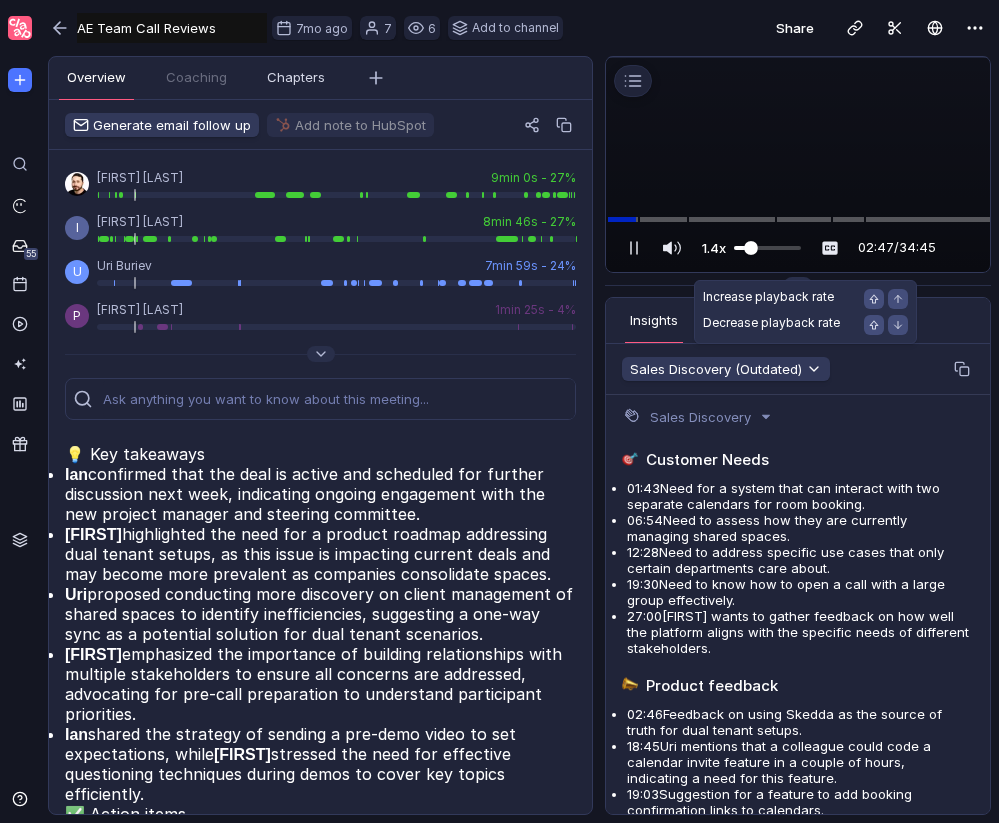 click at bounding box center (767, 248) 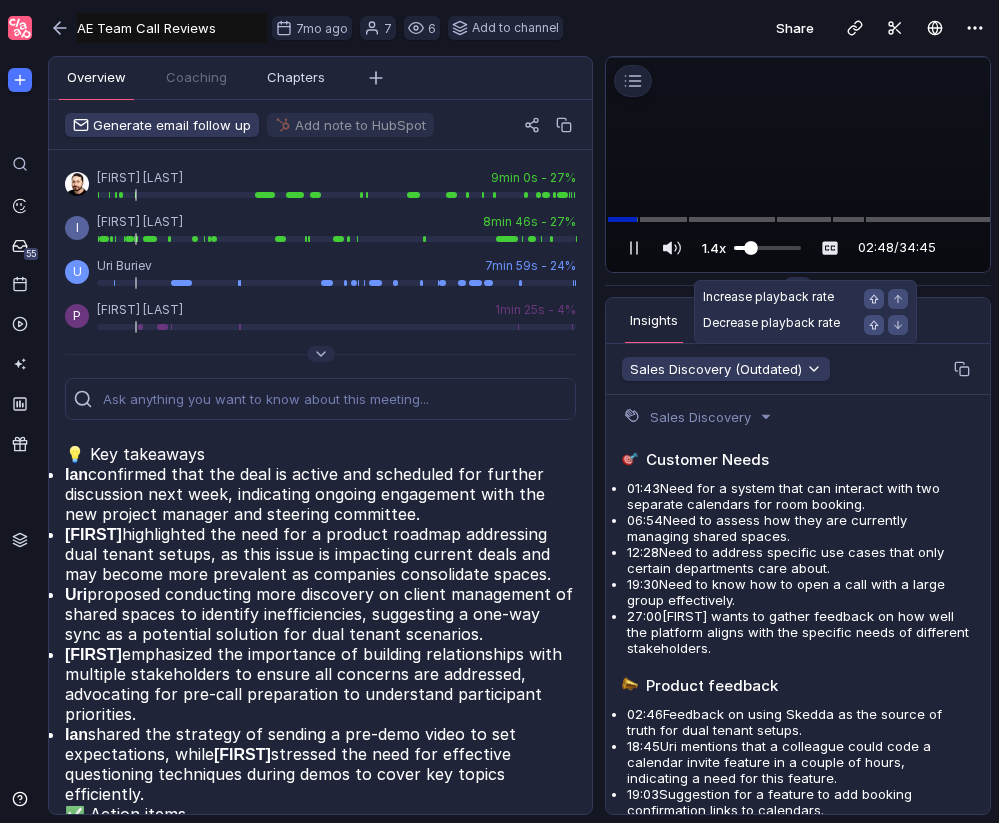 click at bounding box center (767, 248) 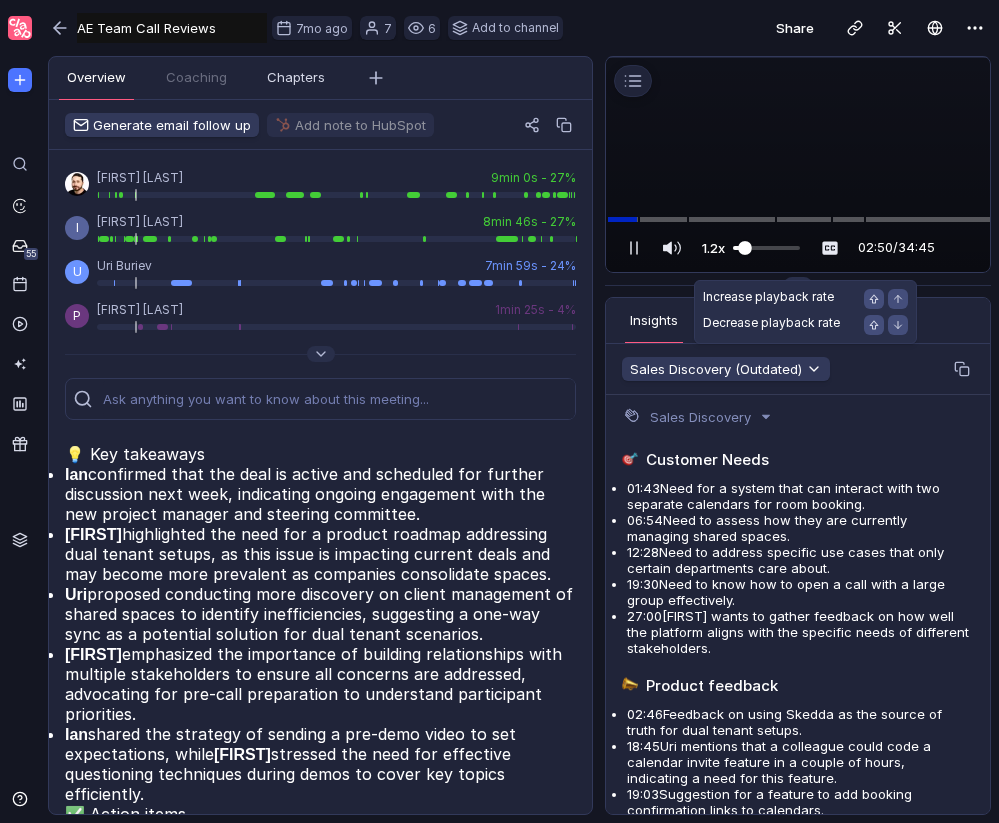 click at bounding box center (745, 248) 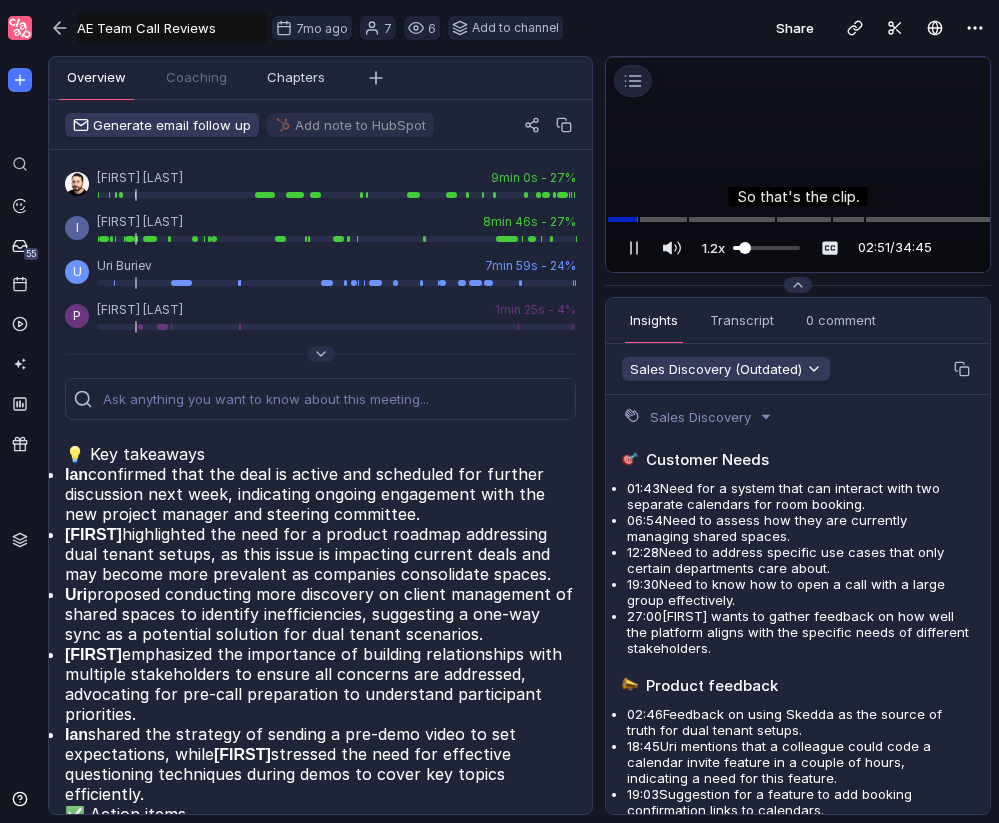 click at bounding box center (1000, 248) 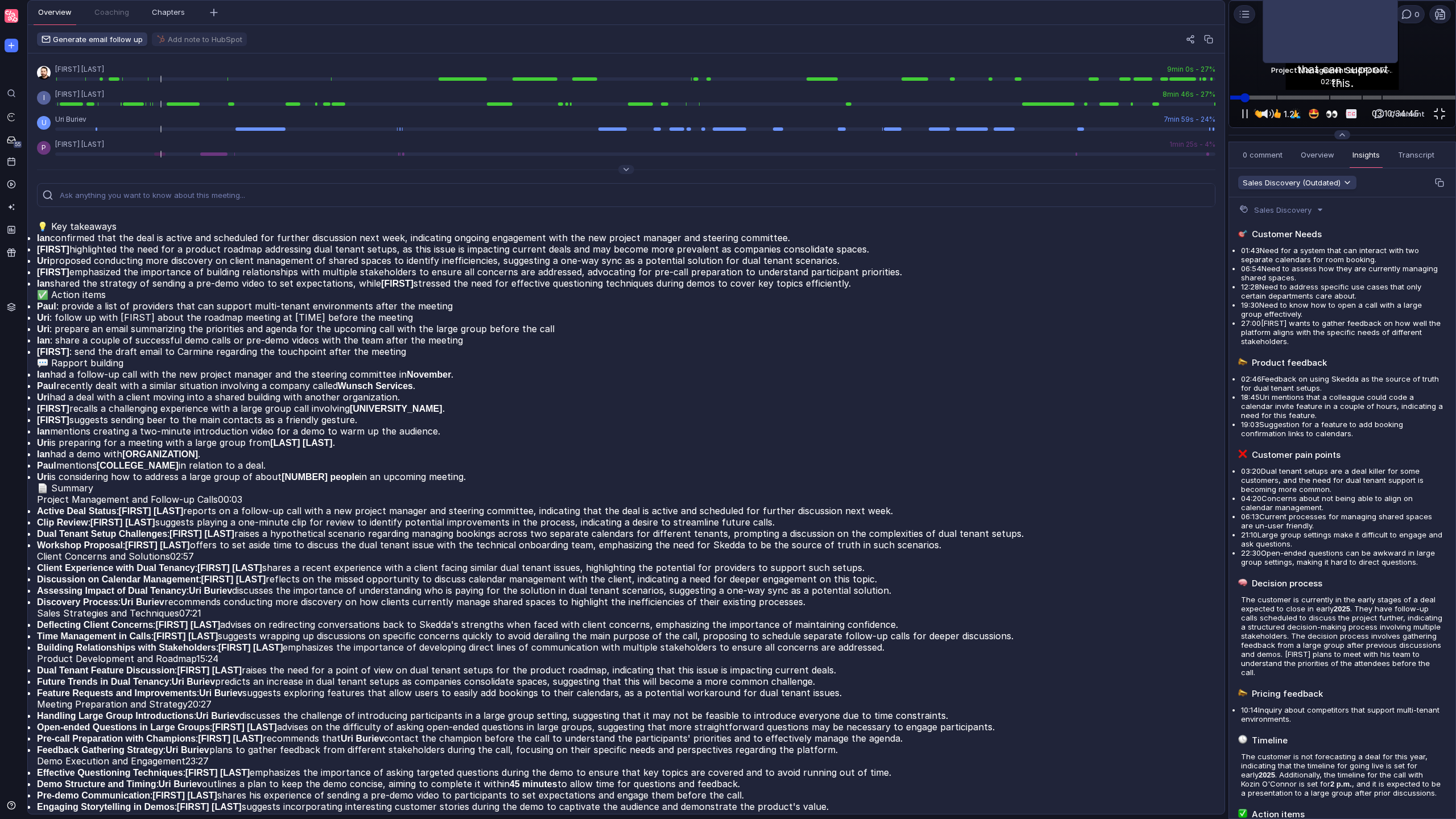 click at bounding box center (1342, 97) 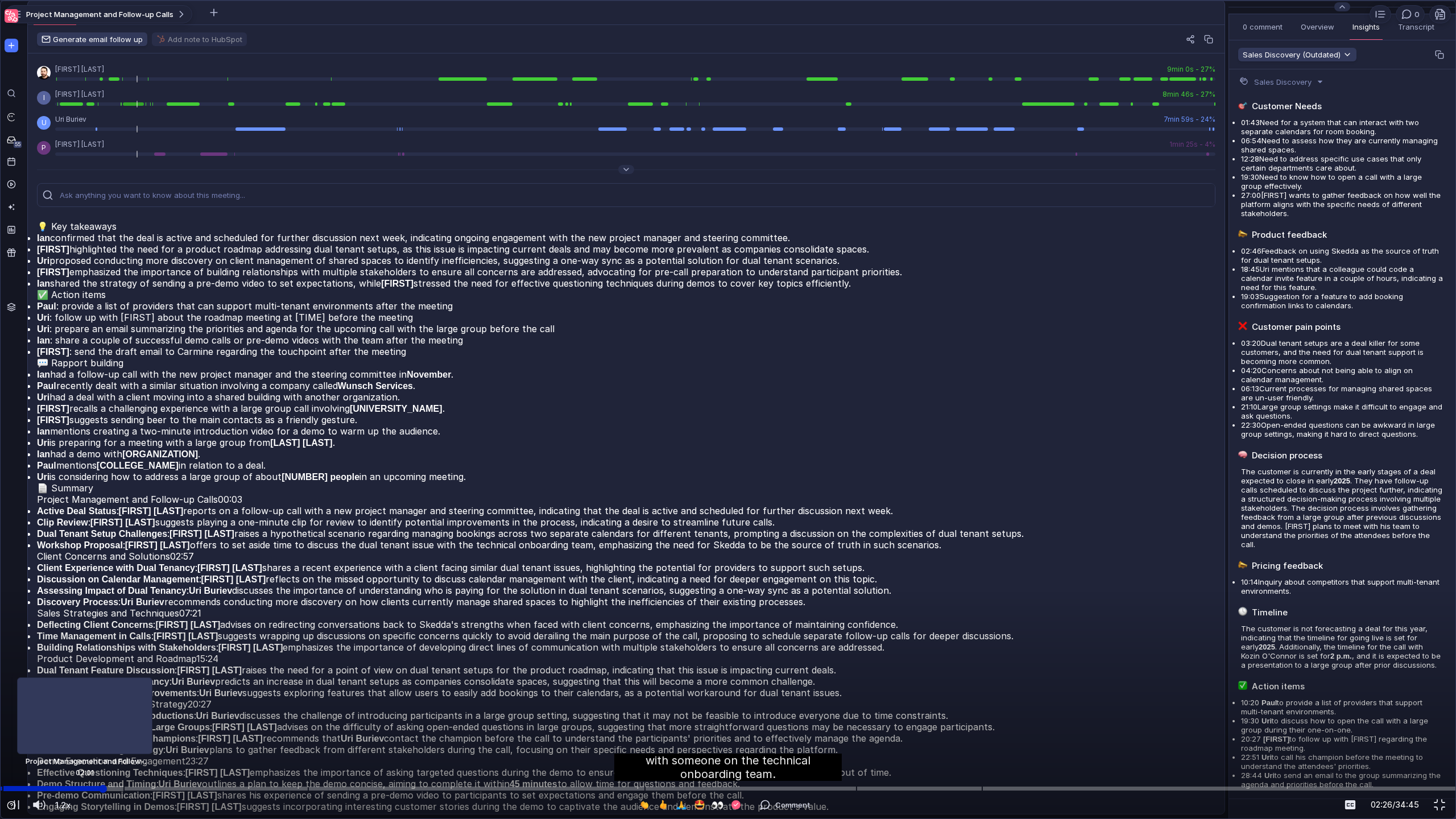 click at bounding box center (728, 788) 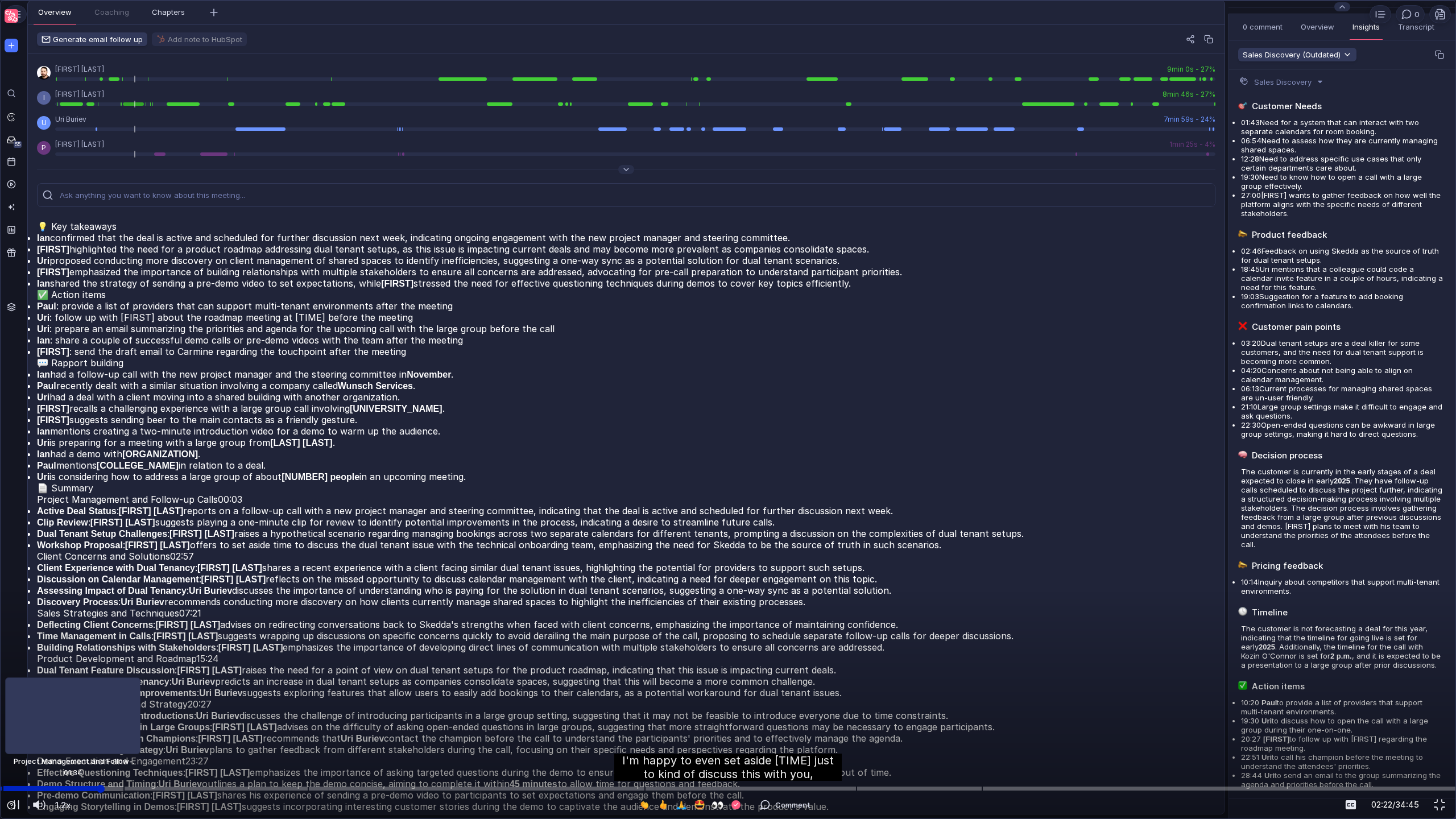click at bounding box center [728, 788] 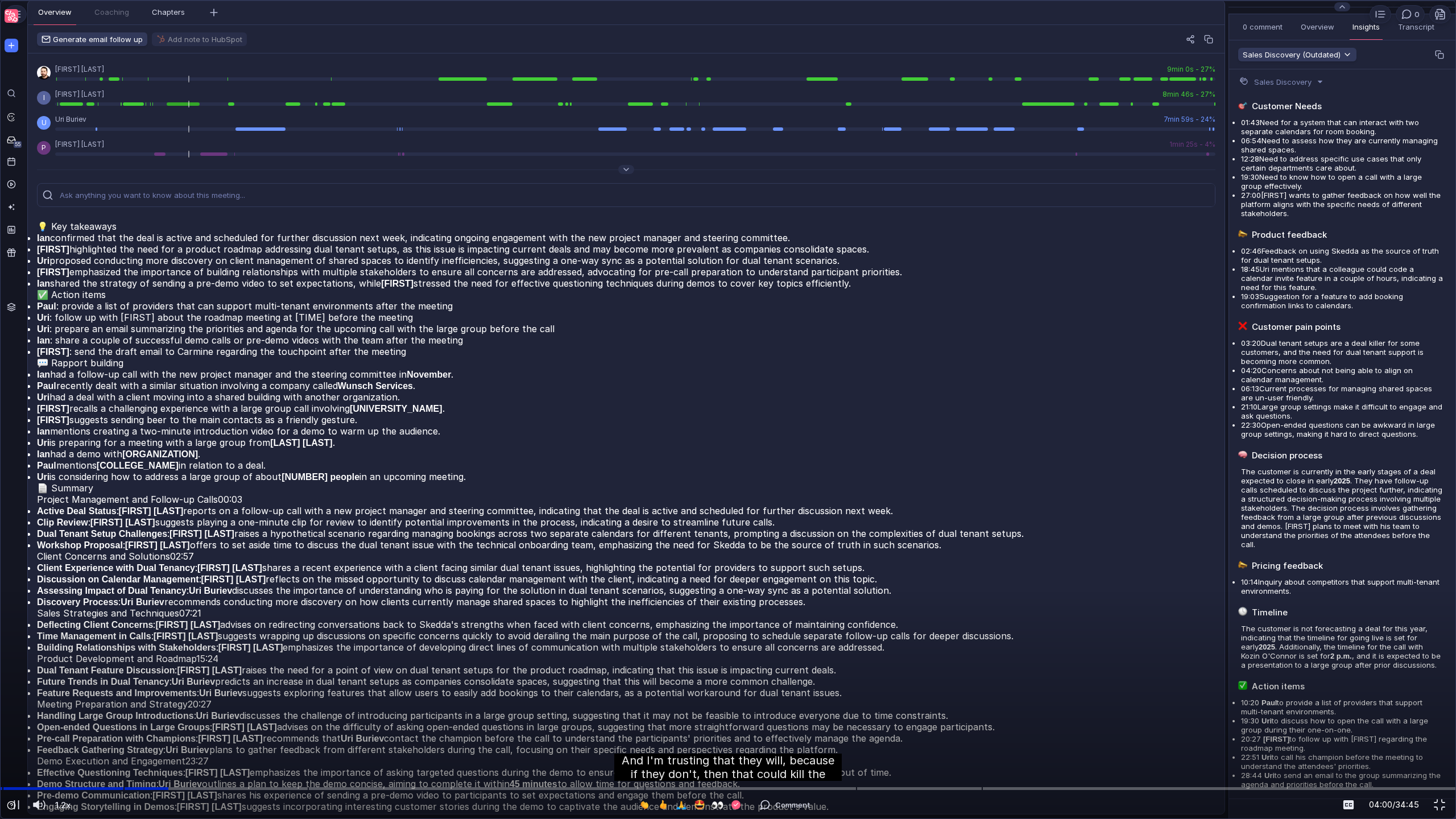 click at bounding box center (728, 1) 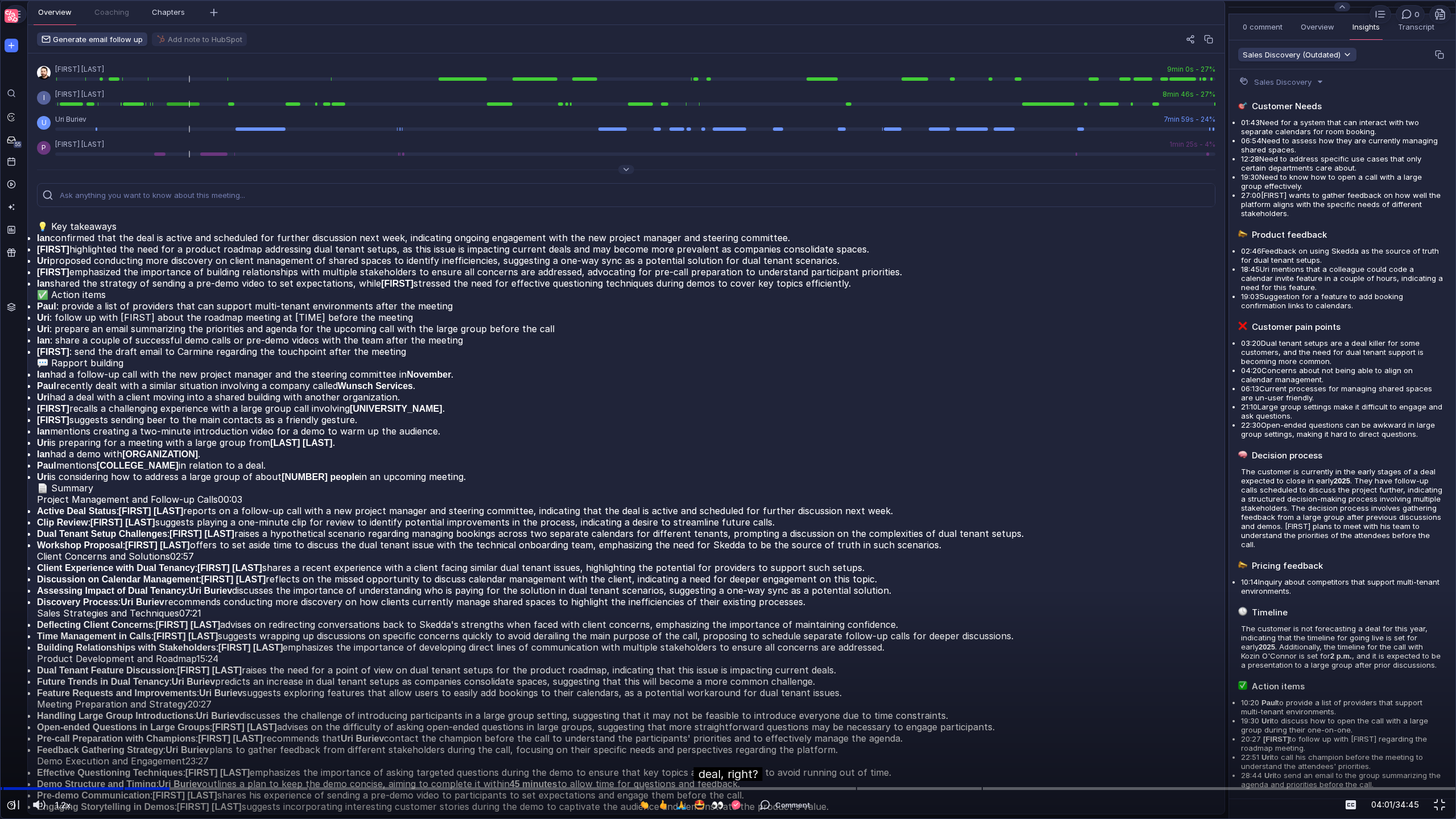 click at bounding box center (728, 1) 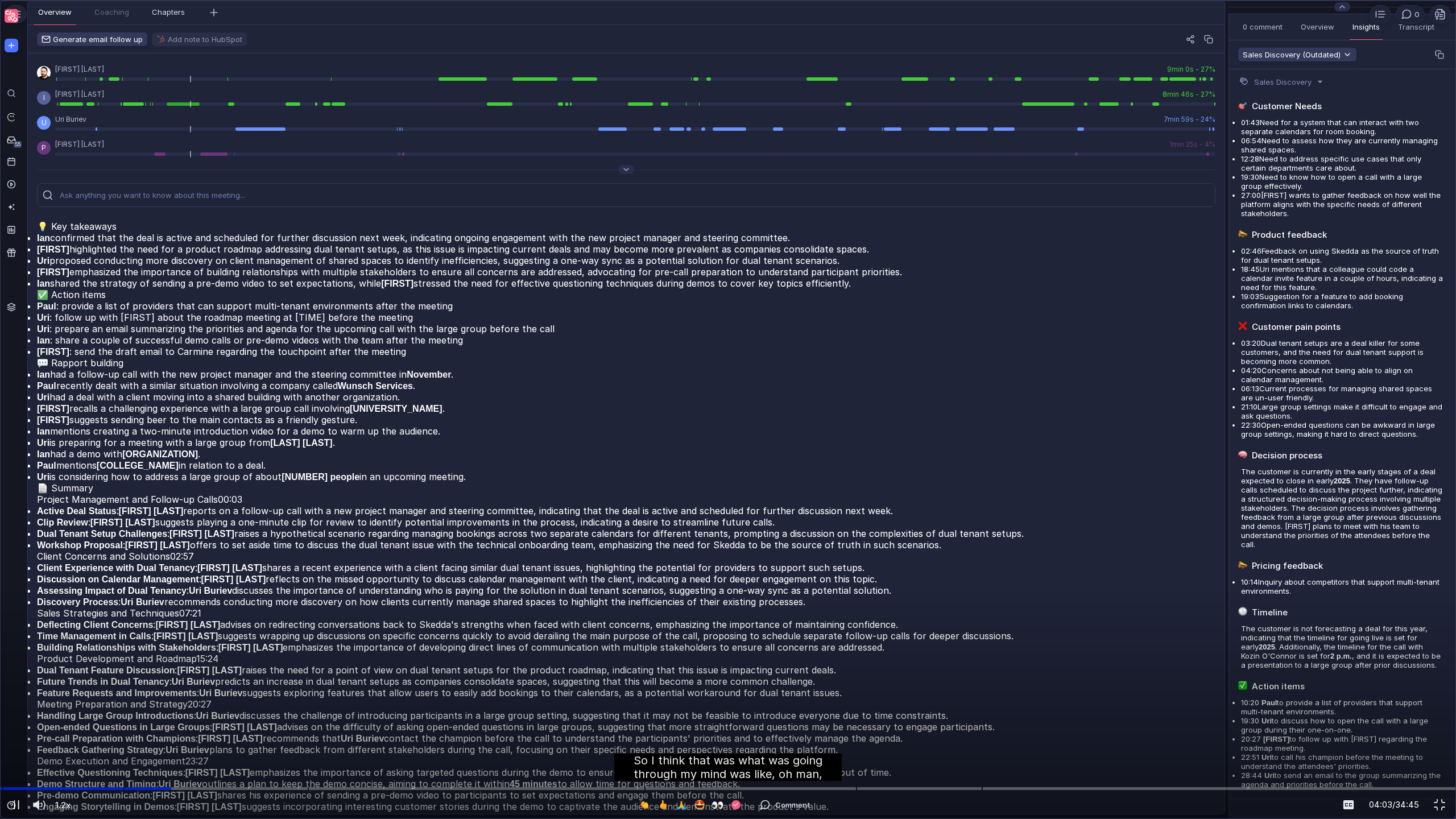 click at bounding box center (16, 805) 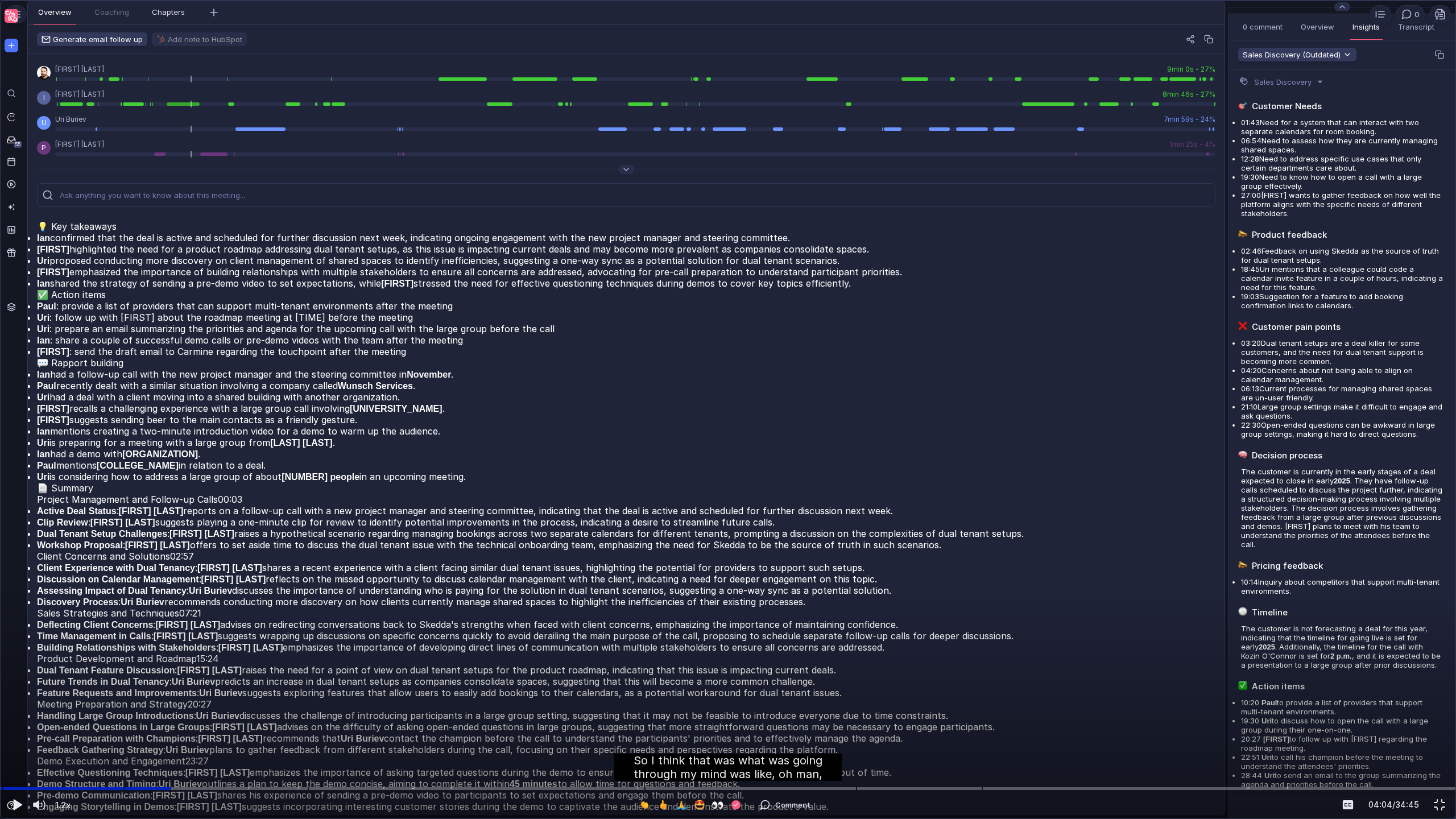 click at bounding box center (1440, 805) 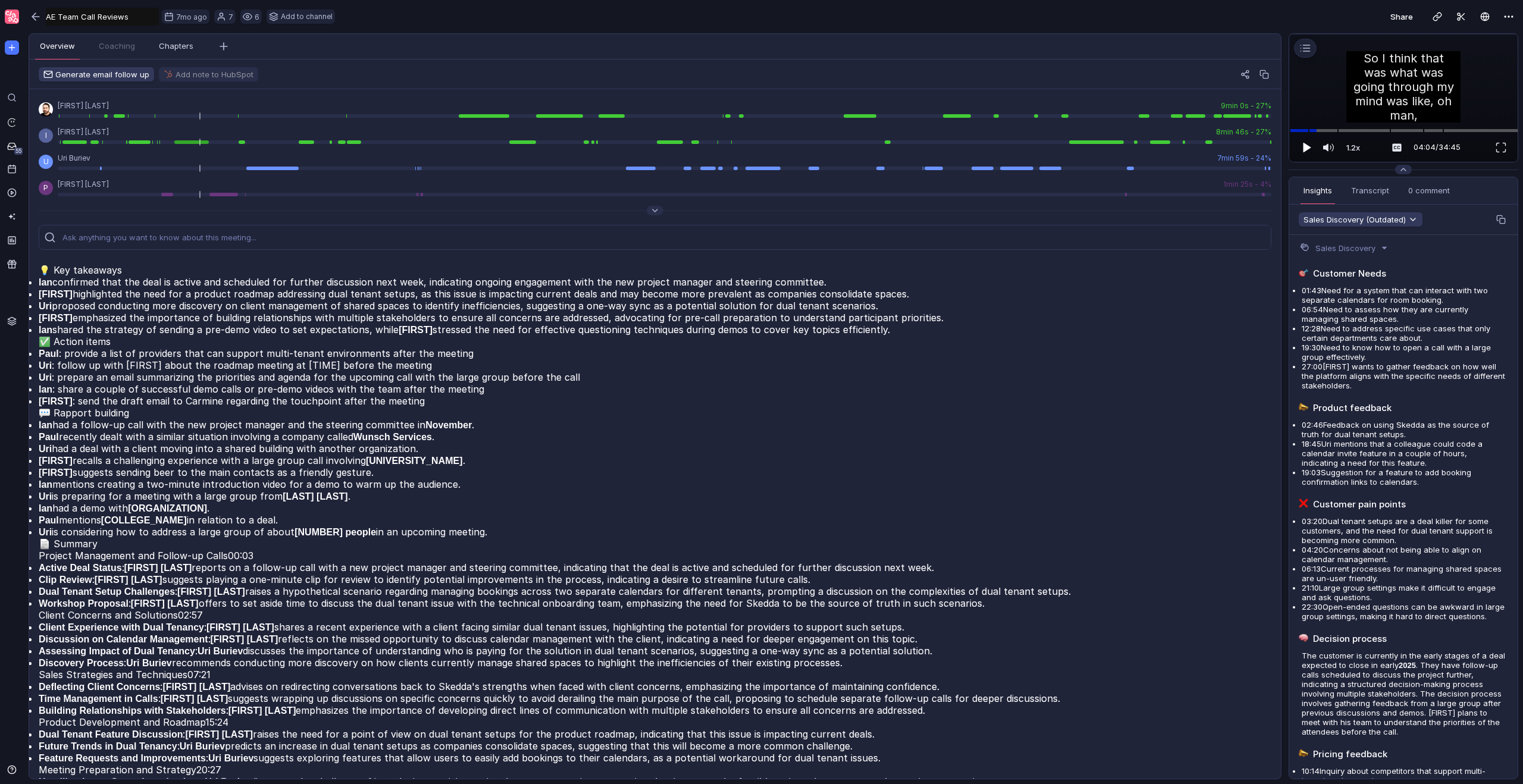 click at bounding box center (1306, 148) 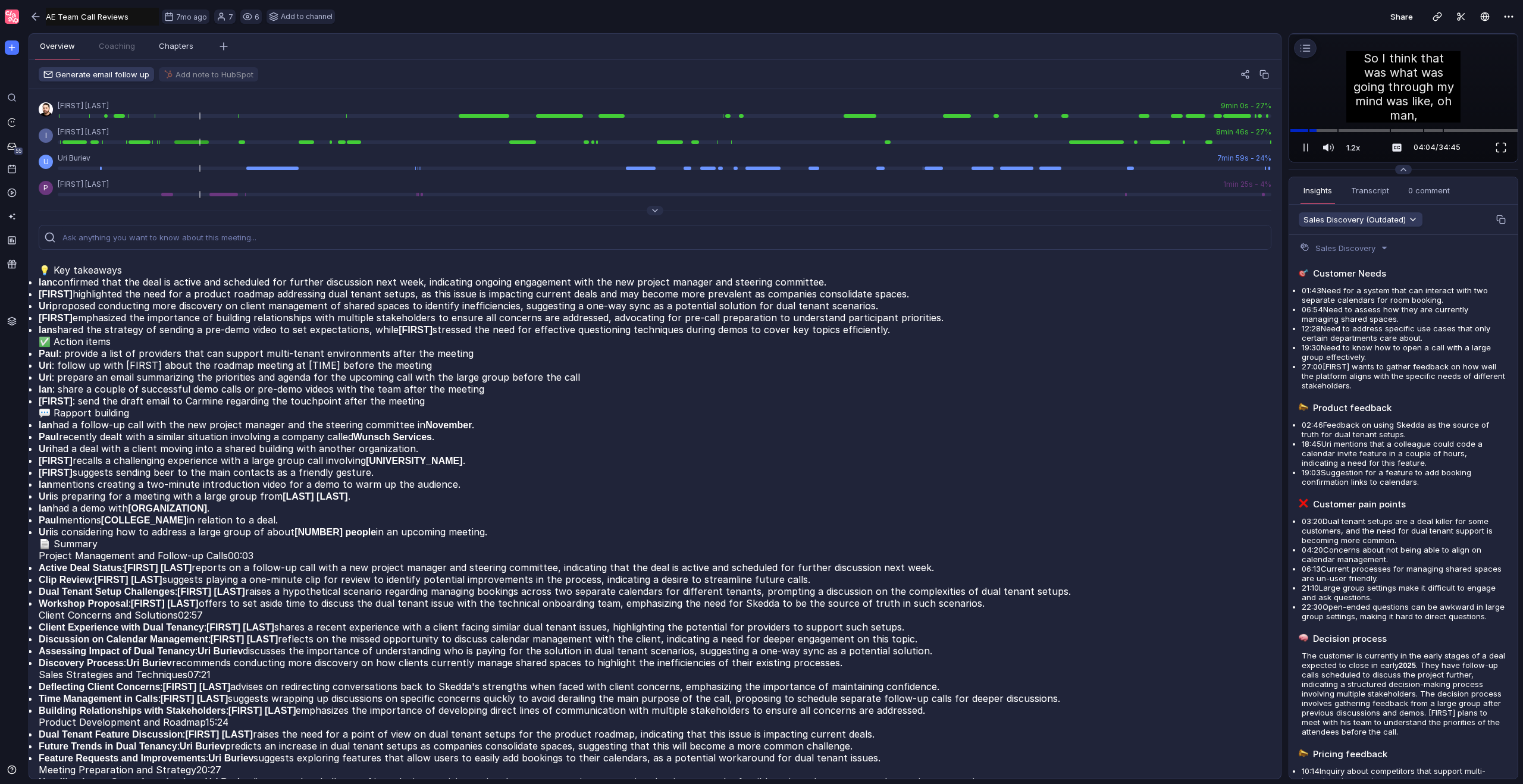 click at bounding box center (1501, 148) 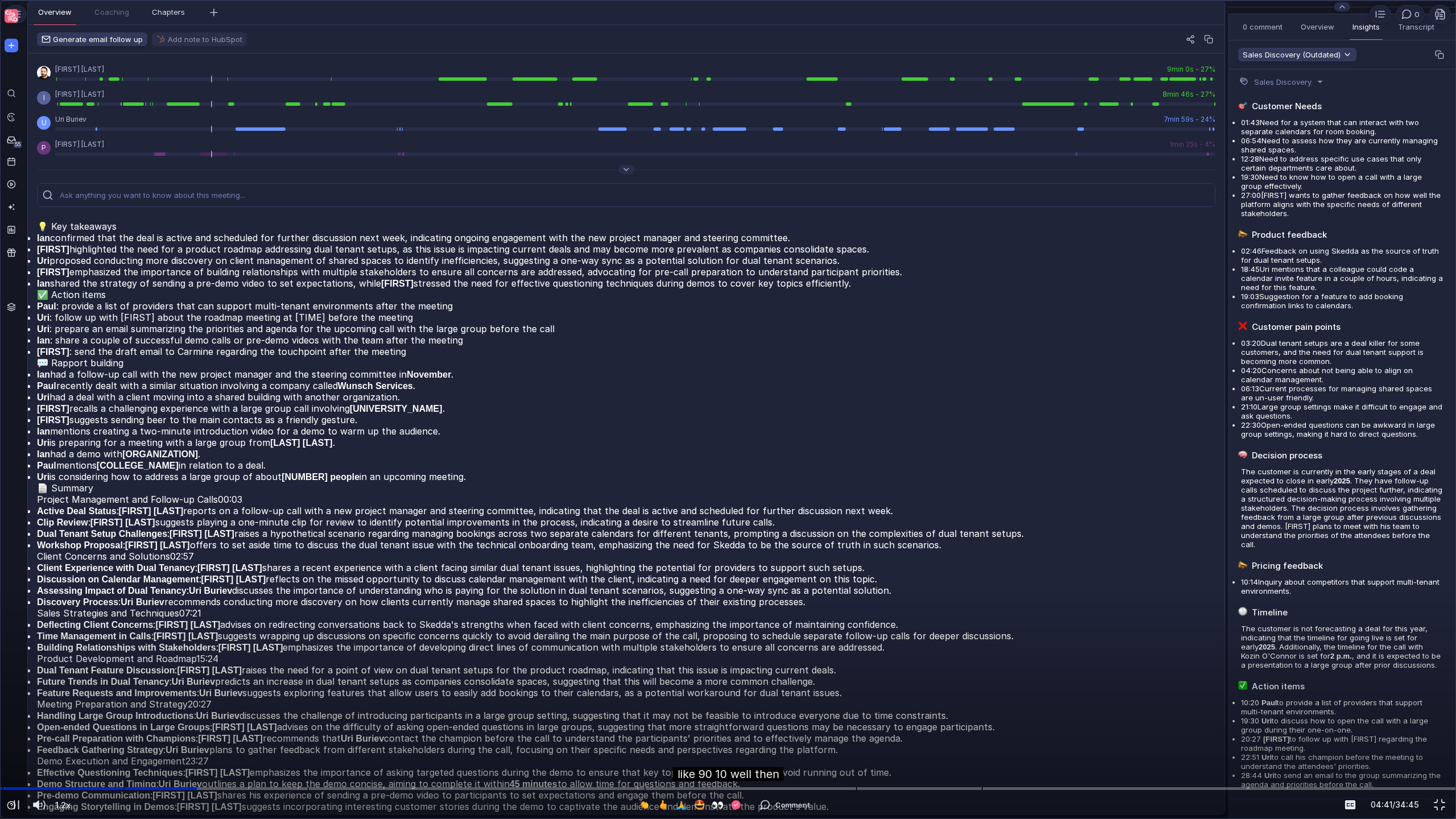 click at bounding box center (728, 1) 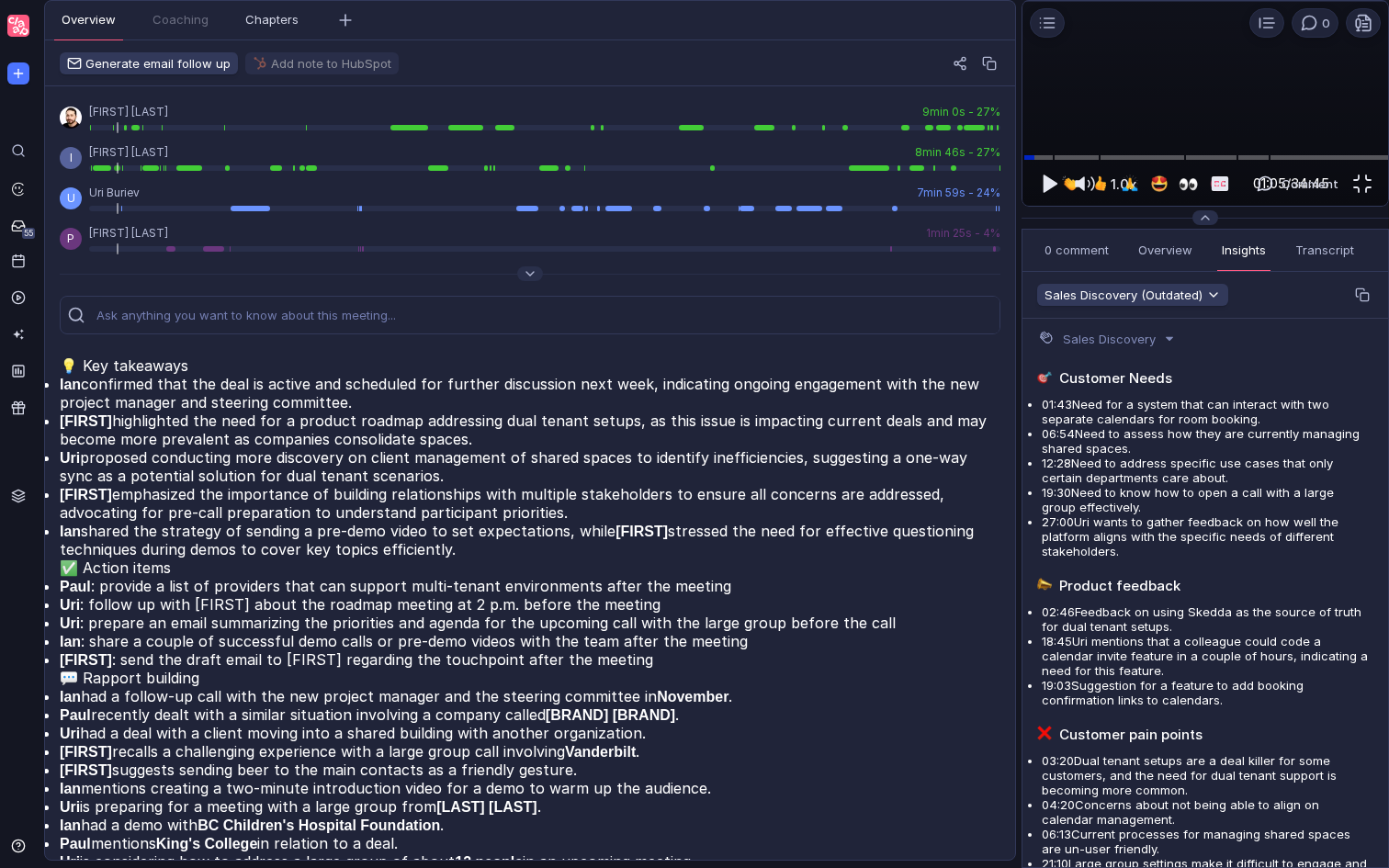scroll, scrollTop: 0, scrollLeft: 0, axis: both 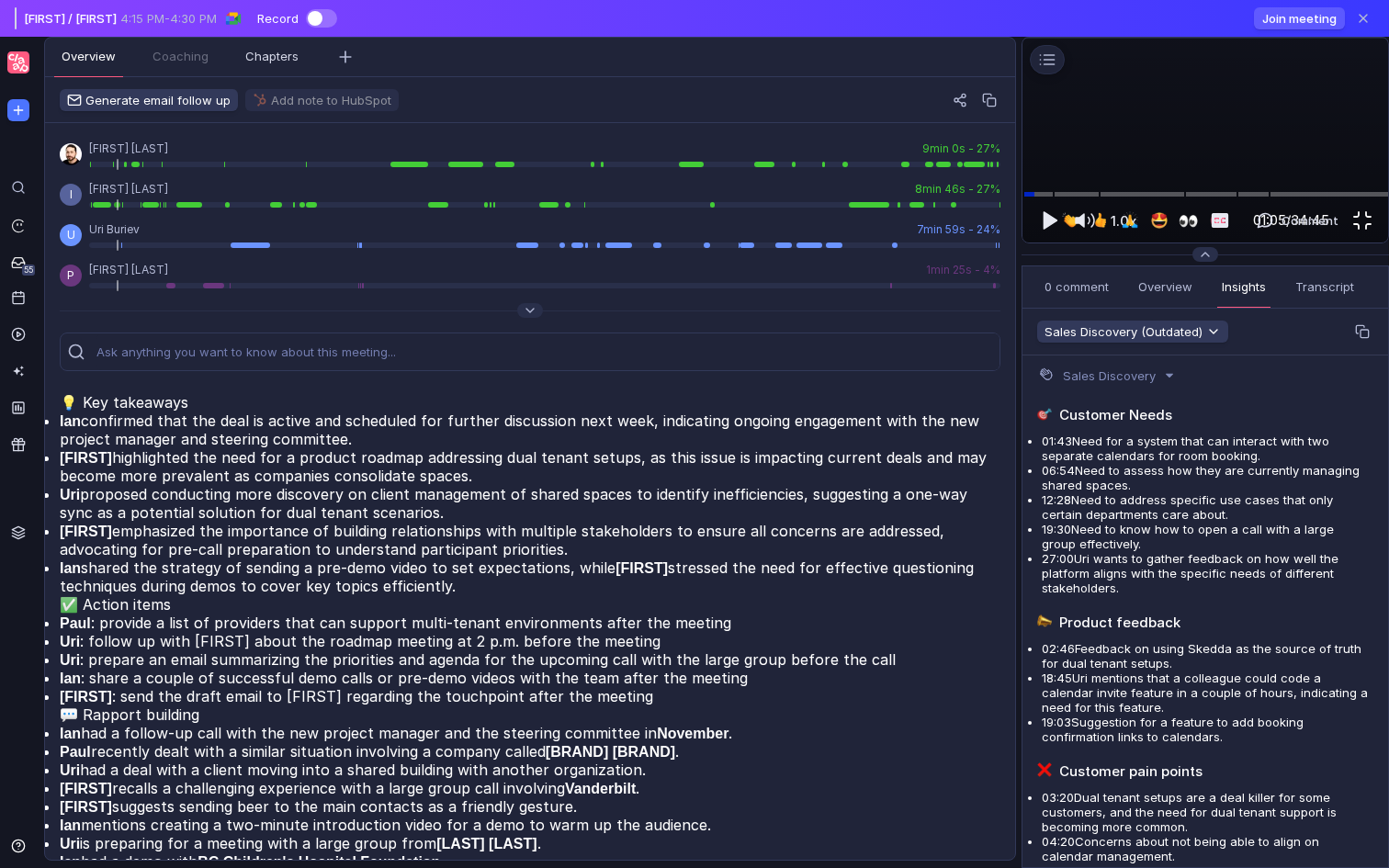 click at bounding box center (1362, 220) 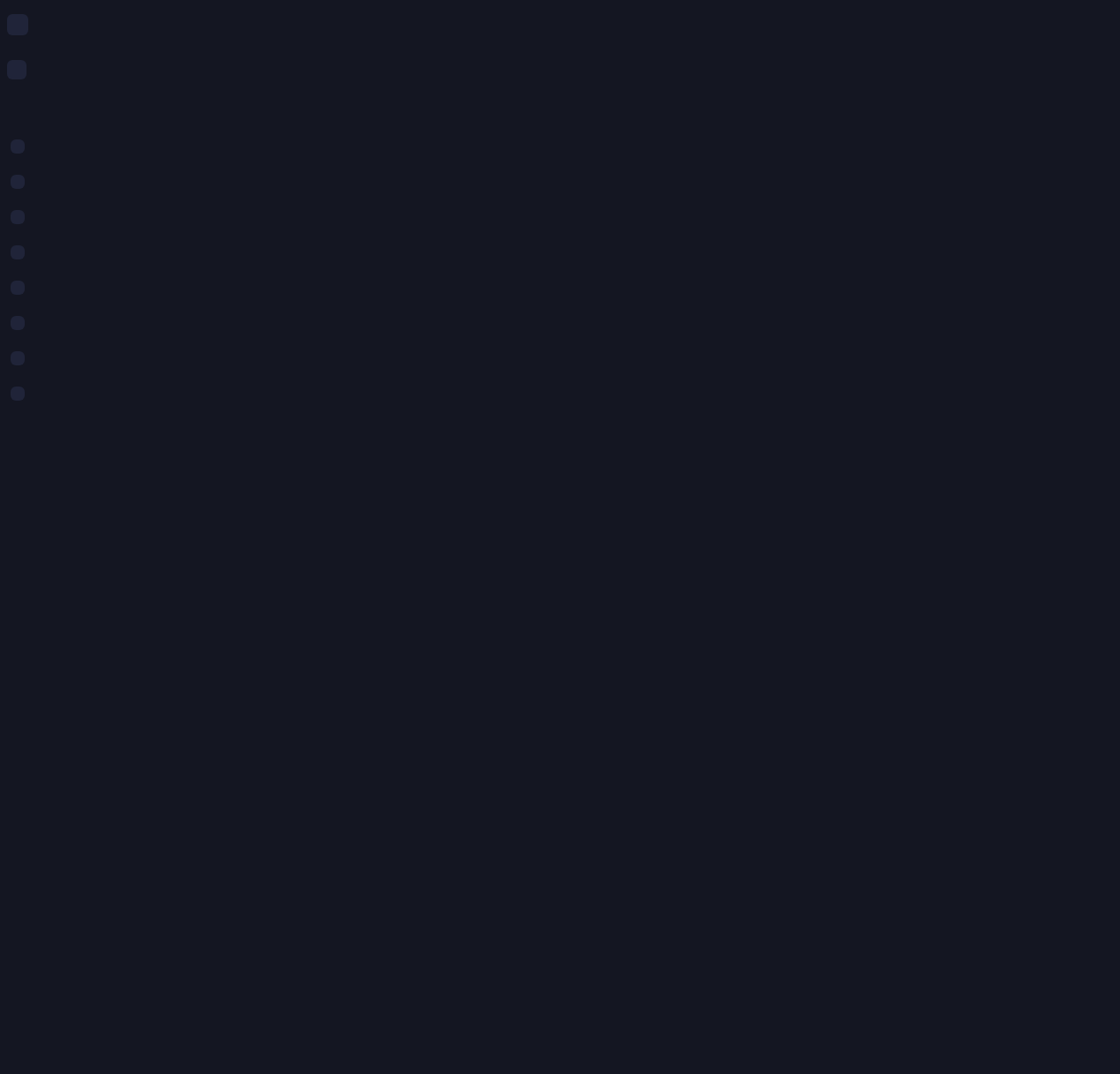 scroll, scrollTop: 0, scrollLeft: 0, axis: both 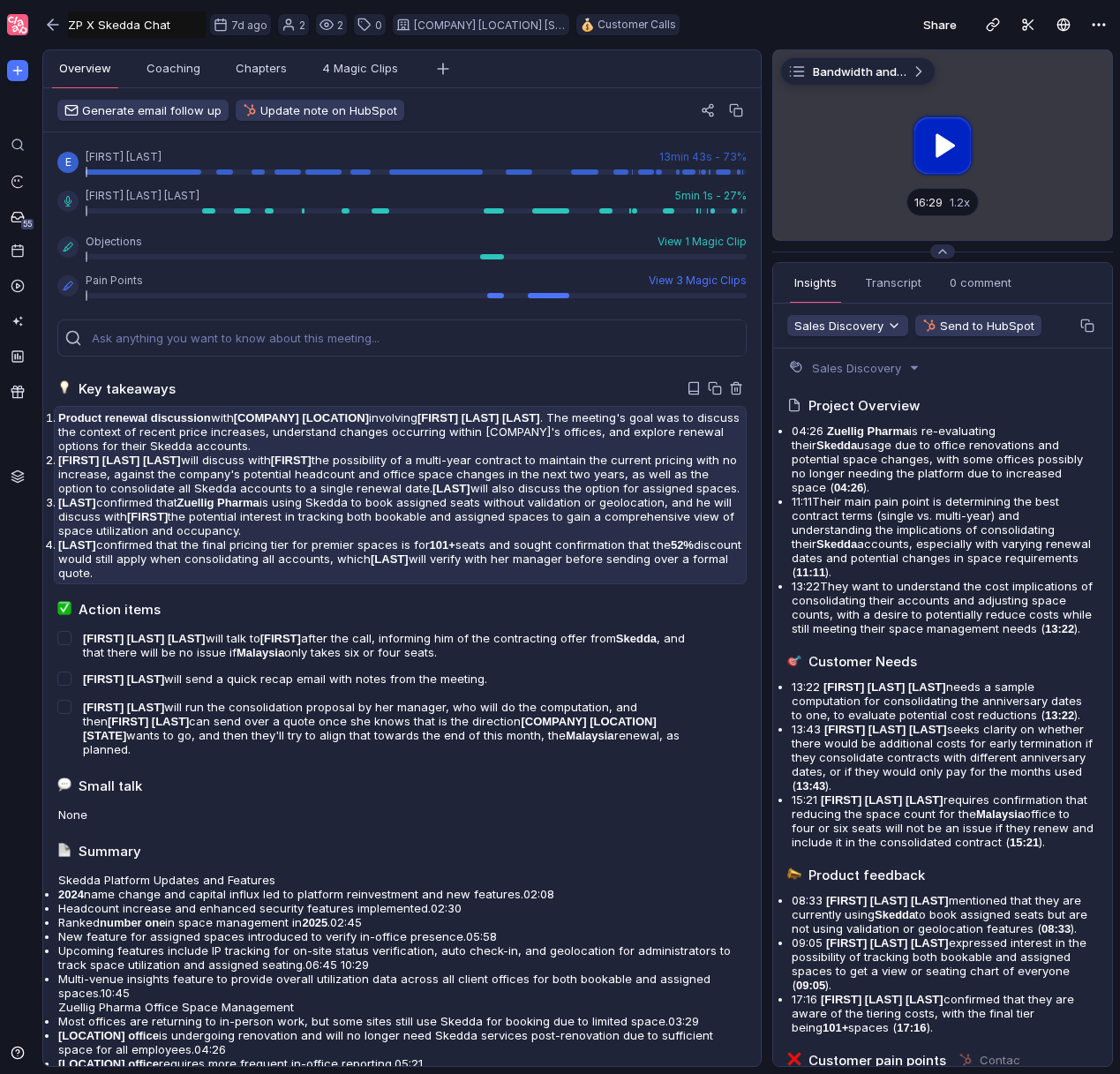 click on "Patani  confirmed that  Zuellig Pharma  is using Skedda to book assigned seats without validation or geolocation, and he will discuss with  Mark  the potential interest in tracking both bookable and assigned spaces to gain a comprehensive view of space utilization and occupancy." at bounding box center [400, 432] 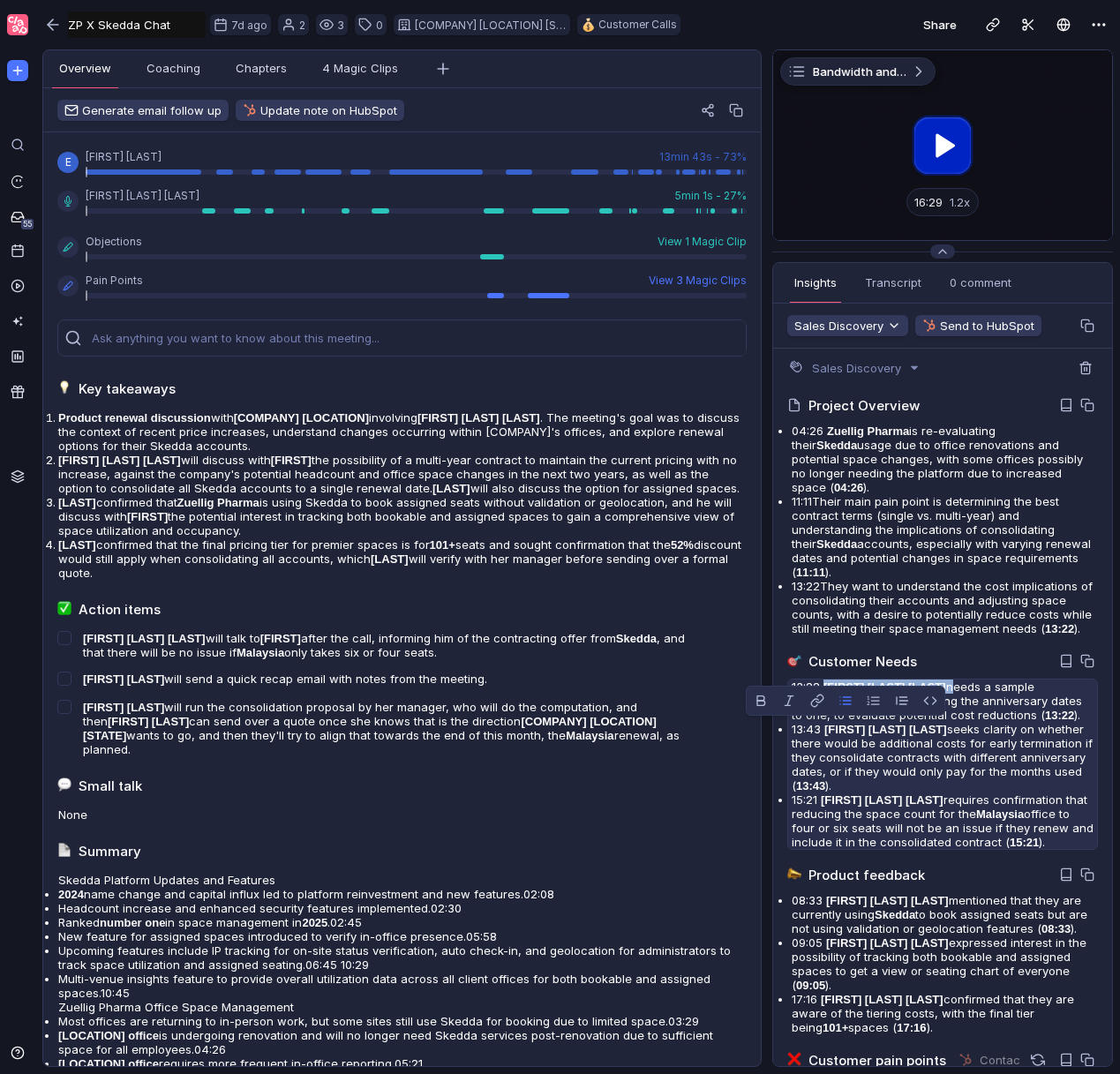 drag, startPoint x: 940, startPoint y: 732, endPoint x: 846, endPoint y: 727, distance: 94.13288 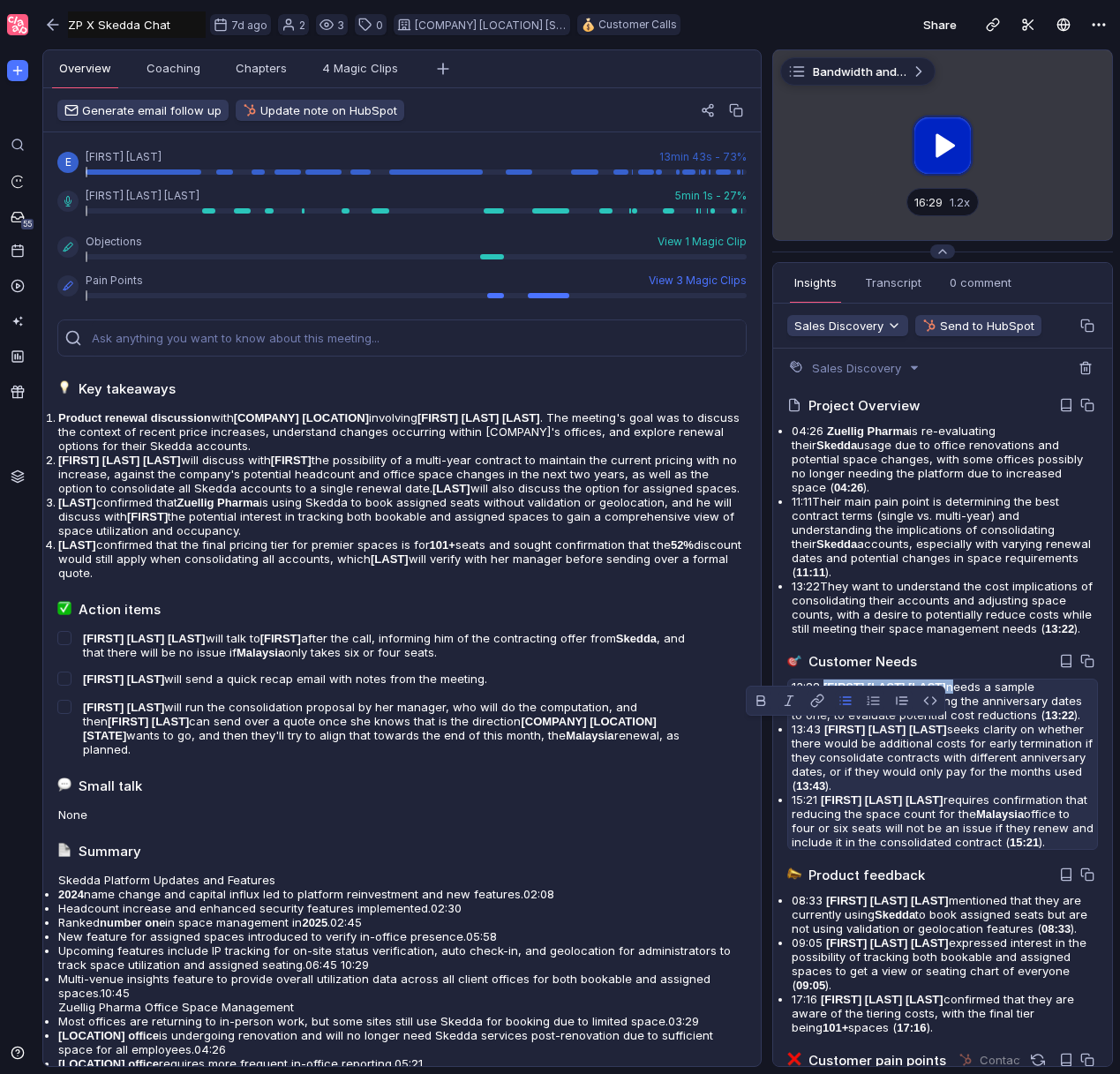 copy on "Emil John Patani" 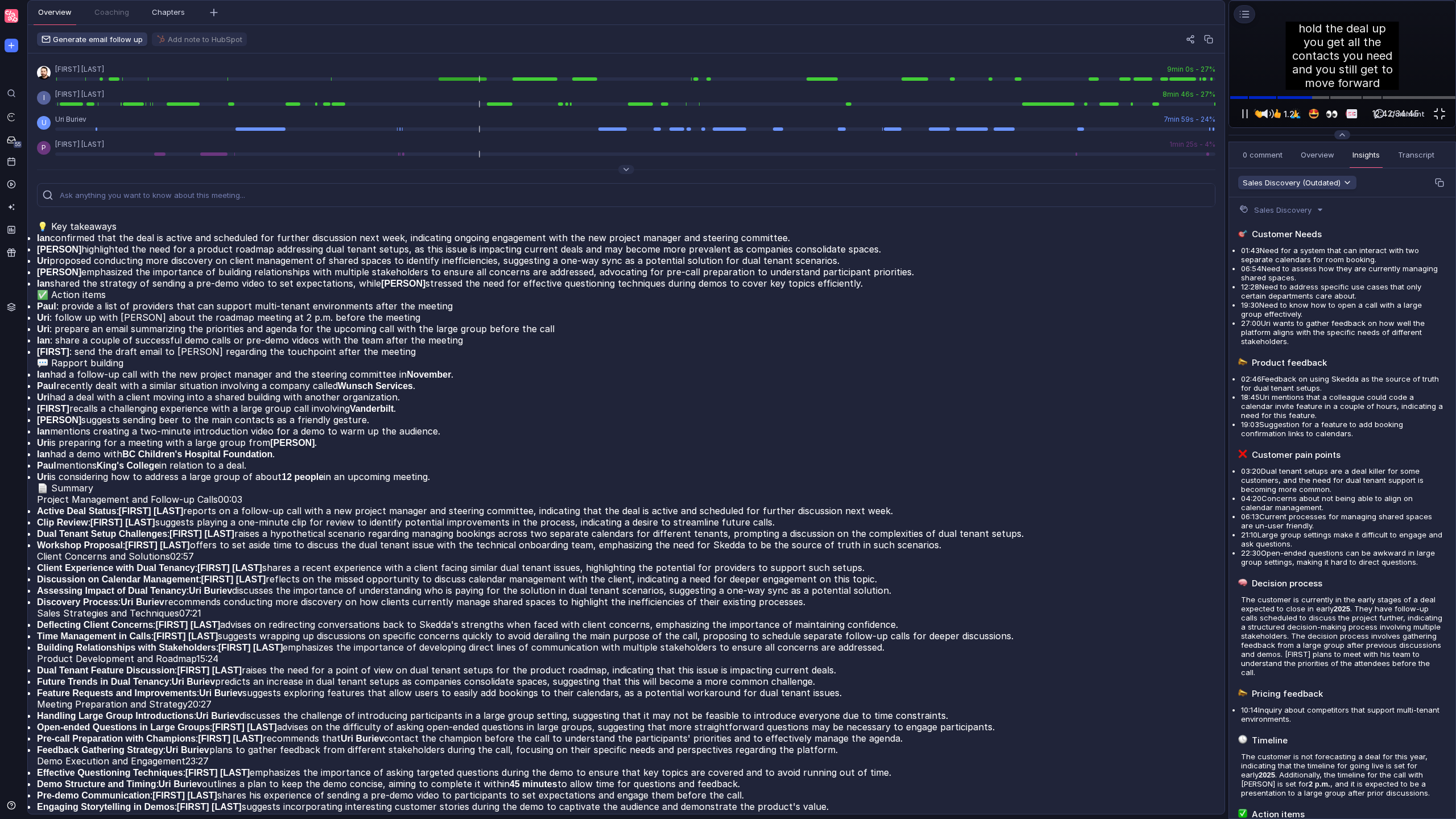 scroll, scrollTop: 0, scrollLeft: 0, axis: both 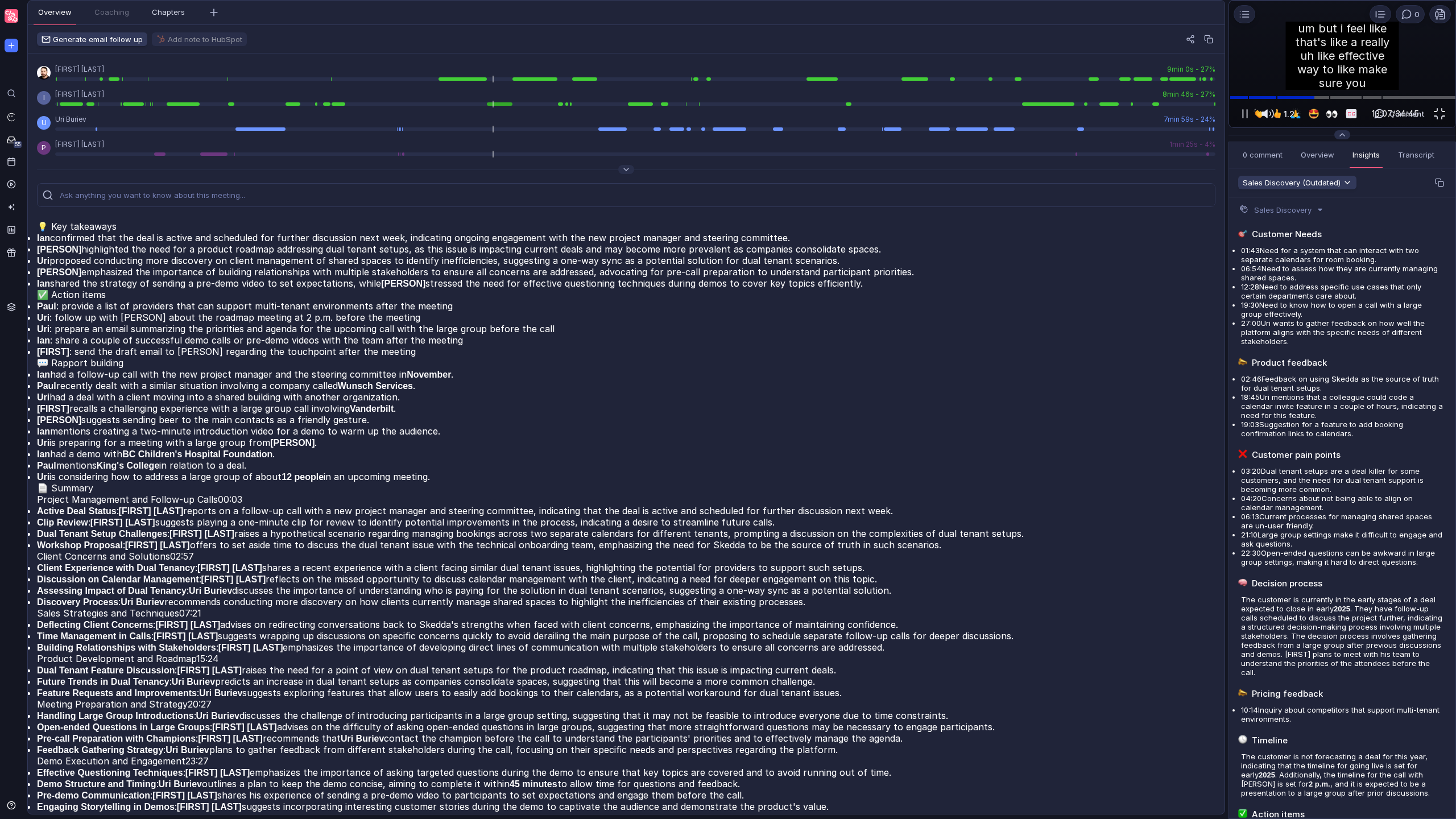 click at bounding box center [1956, 1] 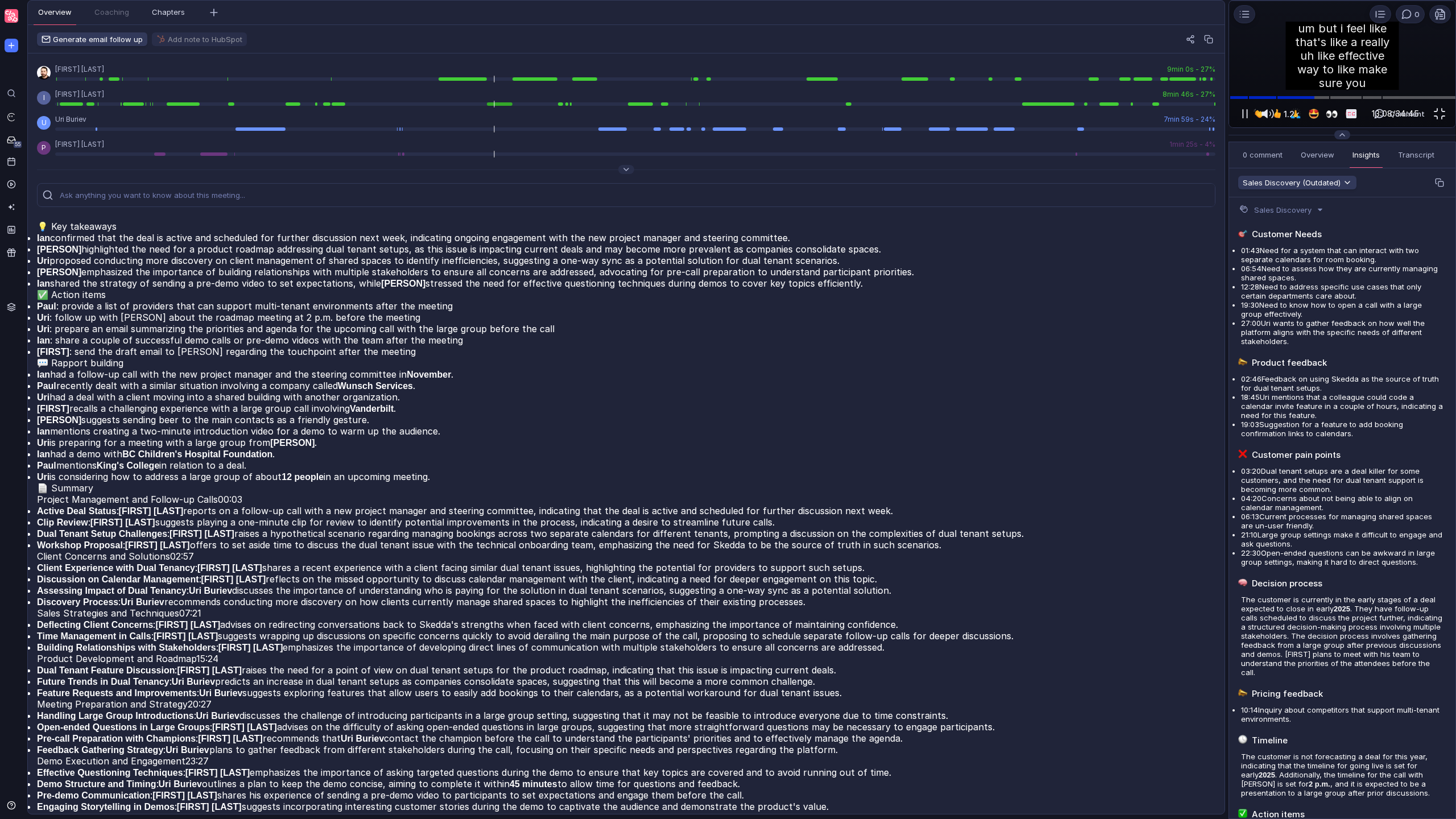 click at bounding box center (1956, 1) 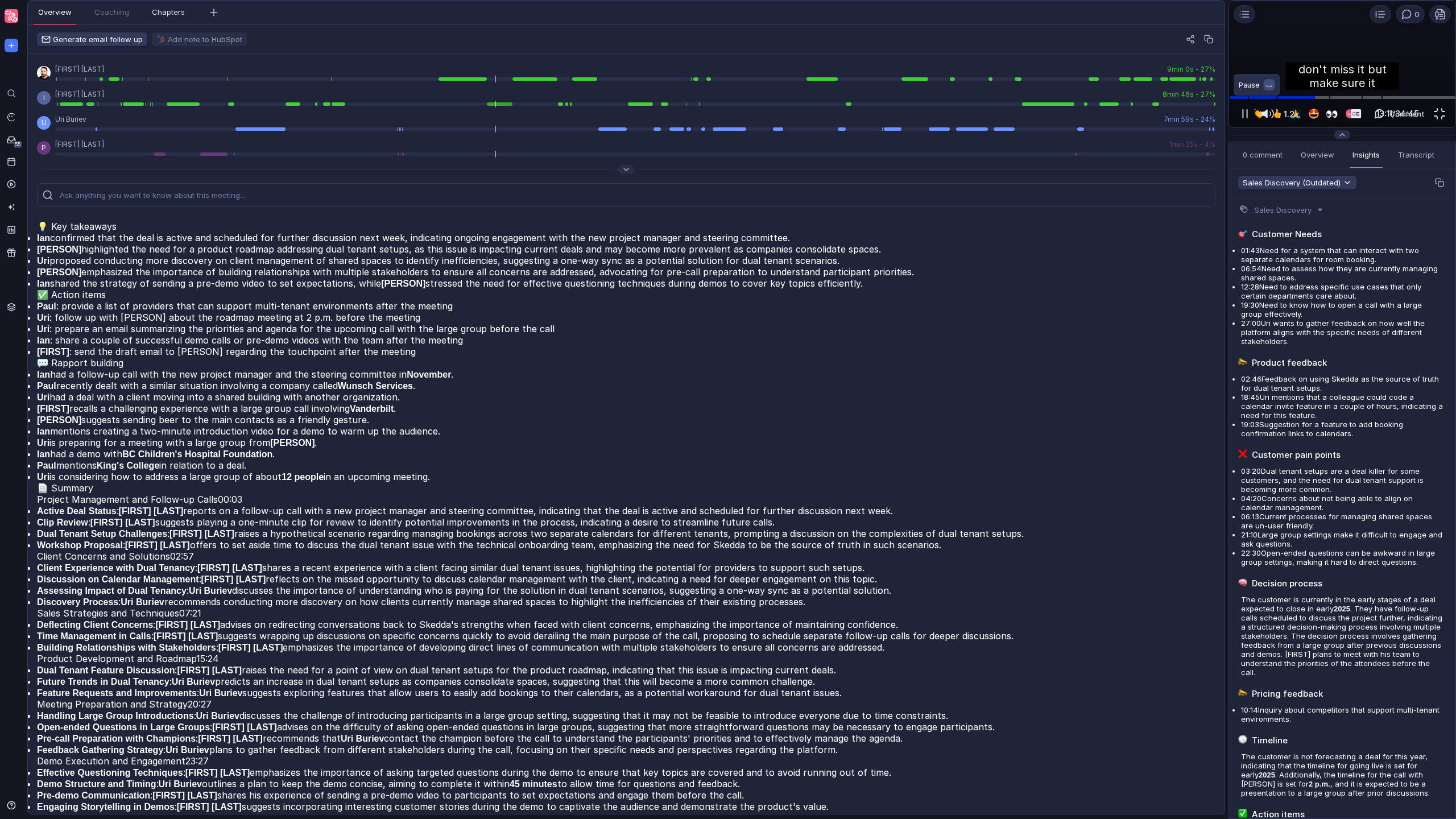 click at bounding box center [1245, 114] 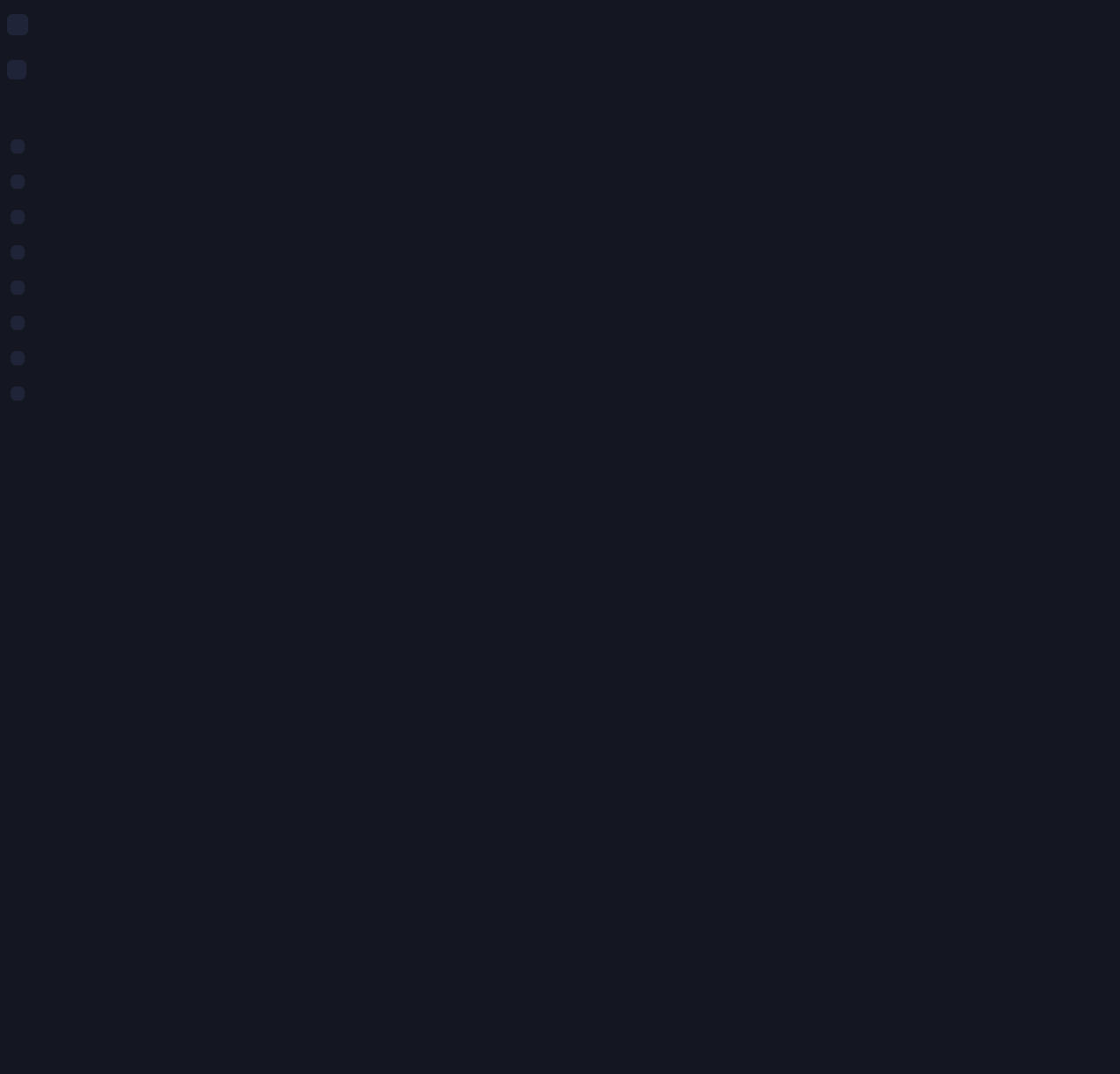 scroll, scrollTop: 0, scrollLeft: 0, axis: both 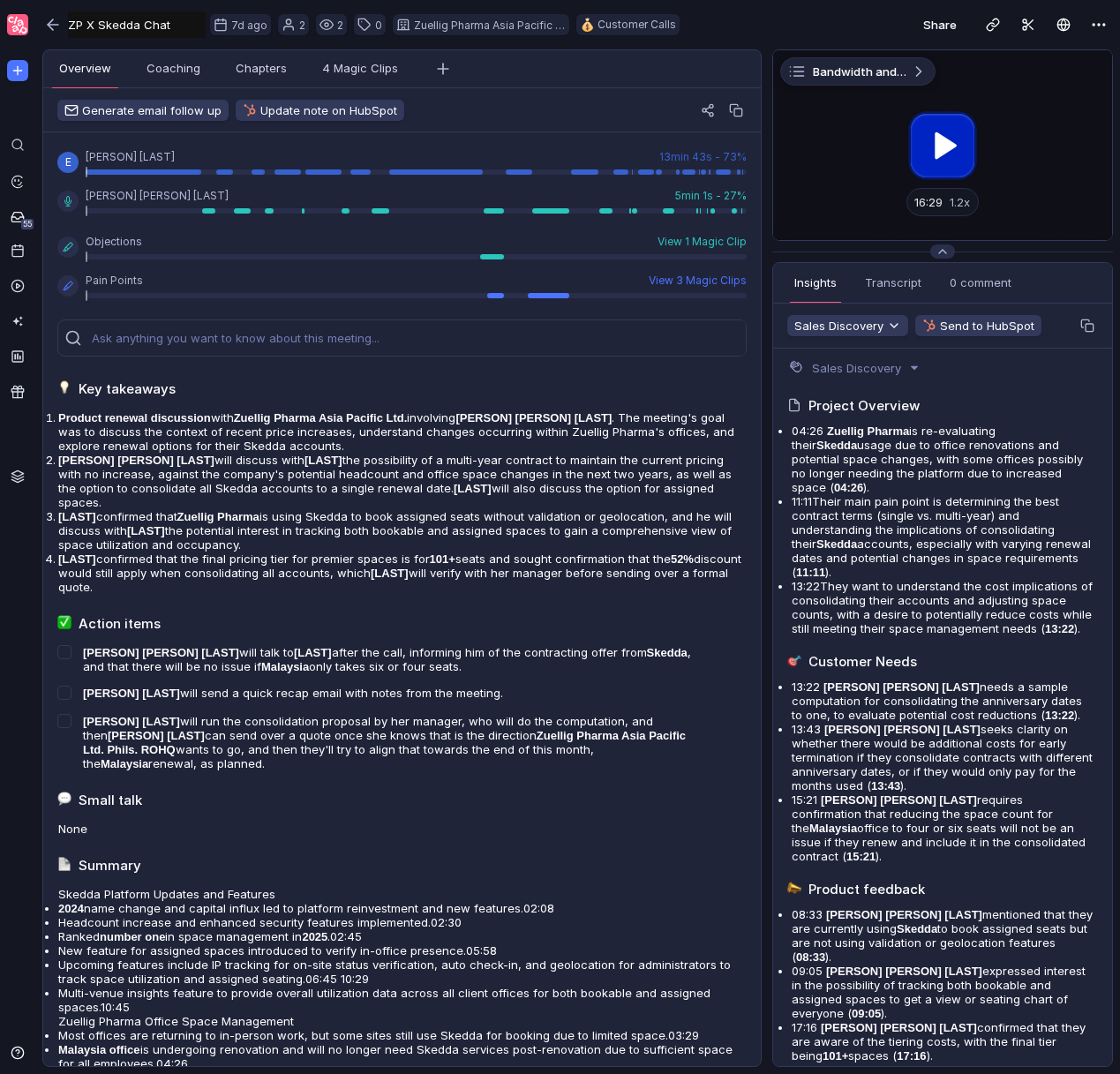 click at bounding box center [943, 145] 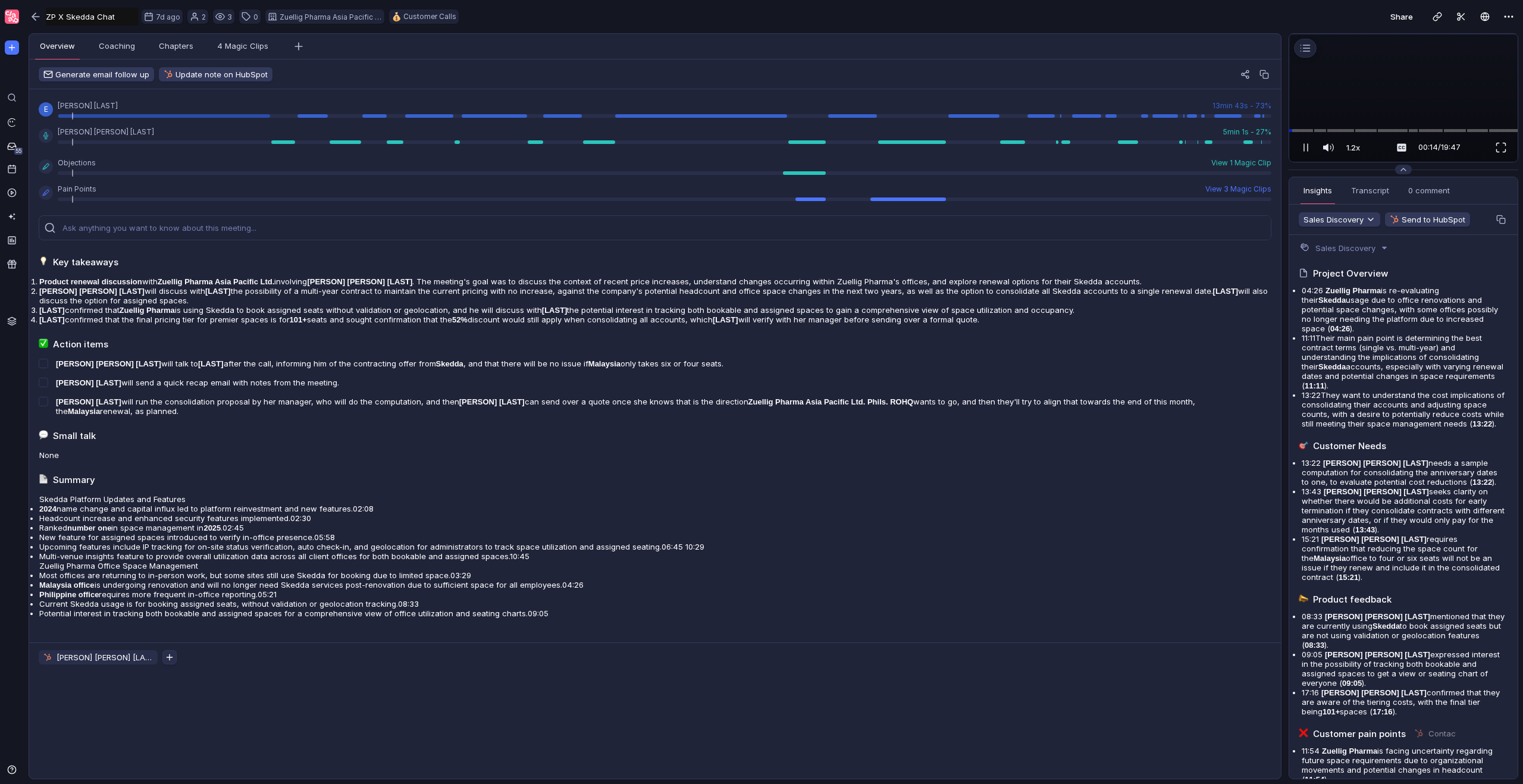 click at bounding box center [1501, 148] 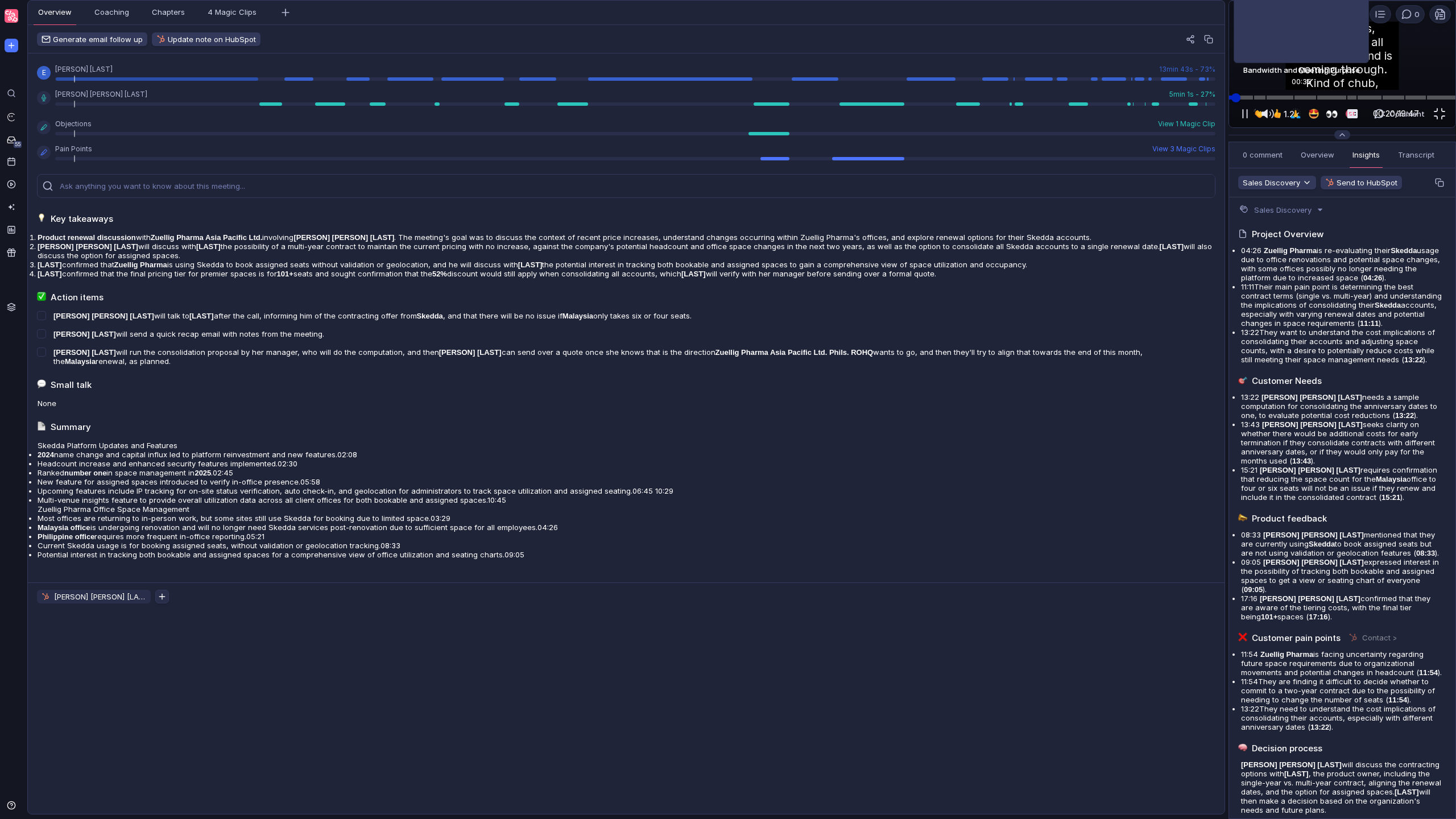 click at bounding box center (1342, 97) 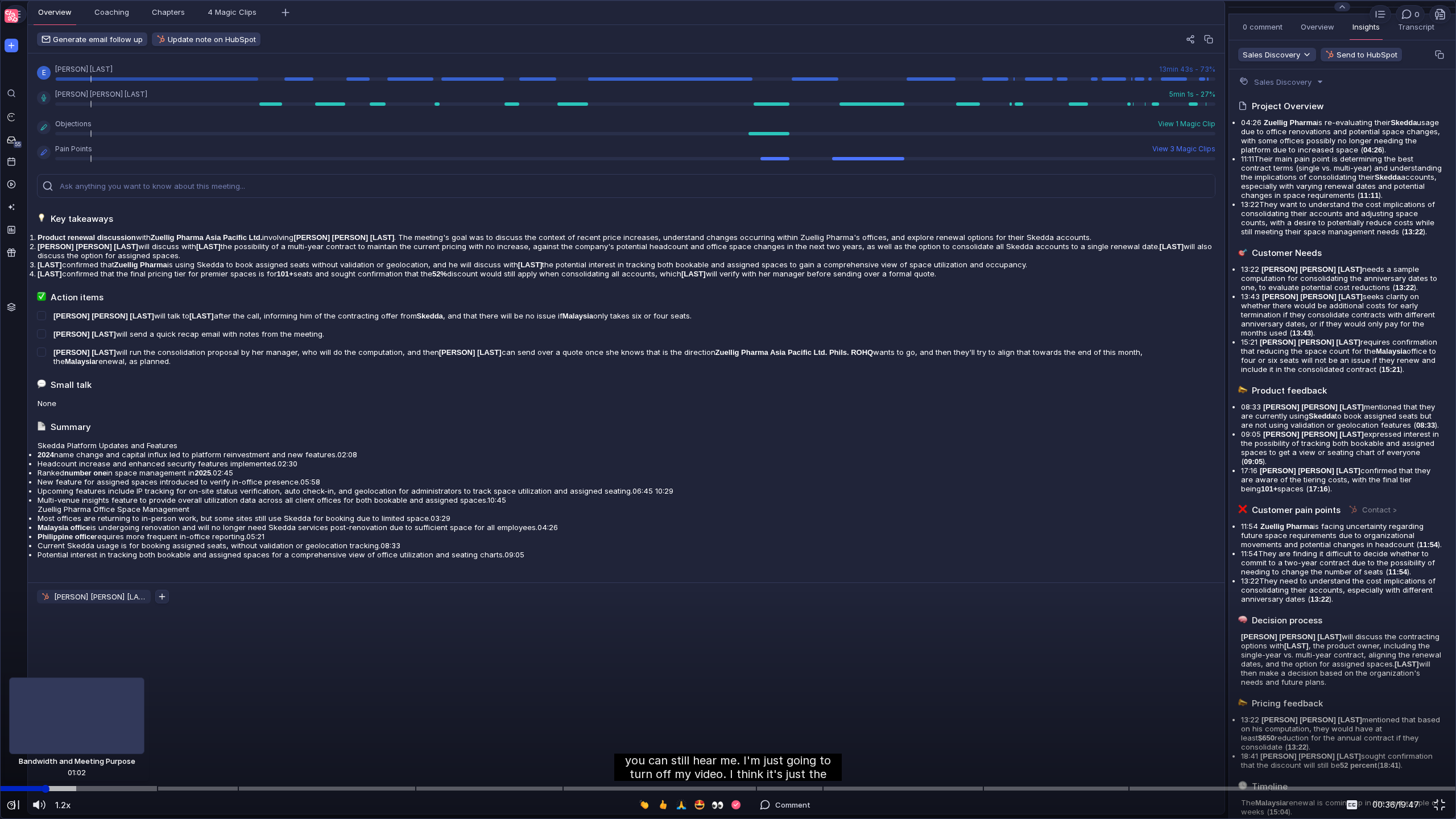 click at bounding box center (728, 788) 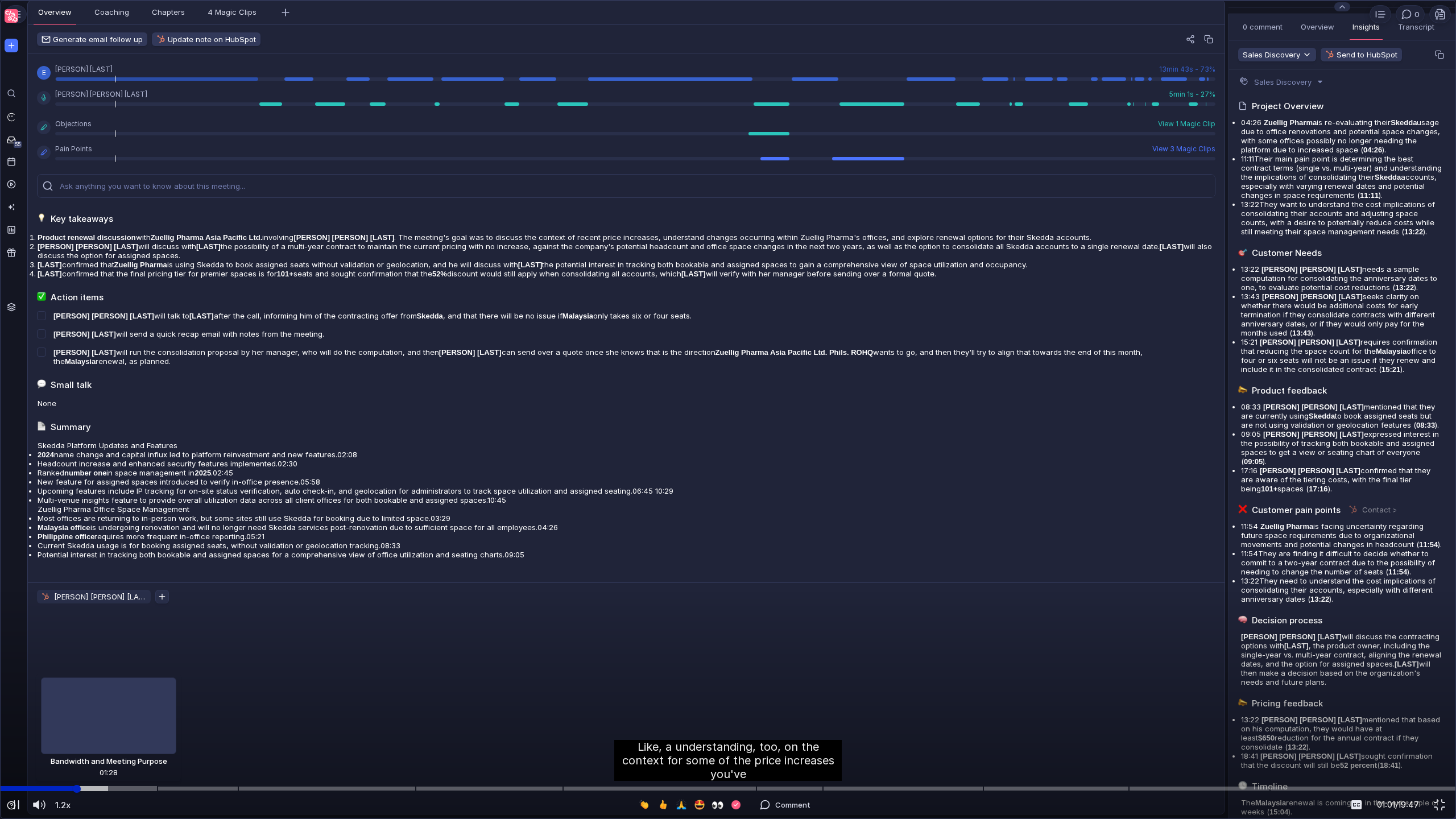 click at bounding box center [728, 788] 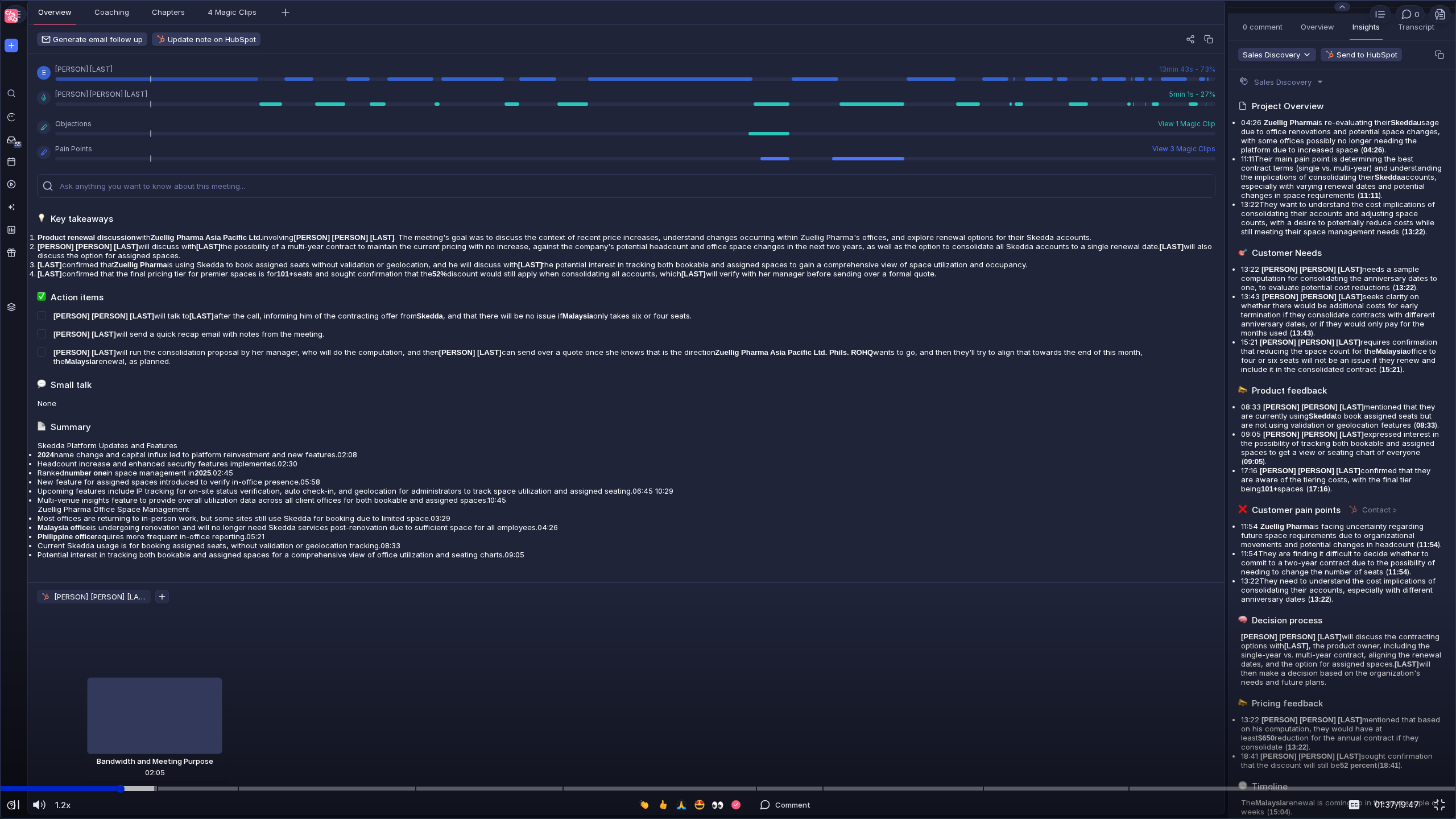 click at bounding box center [728, 788] 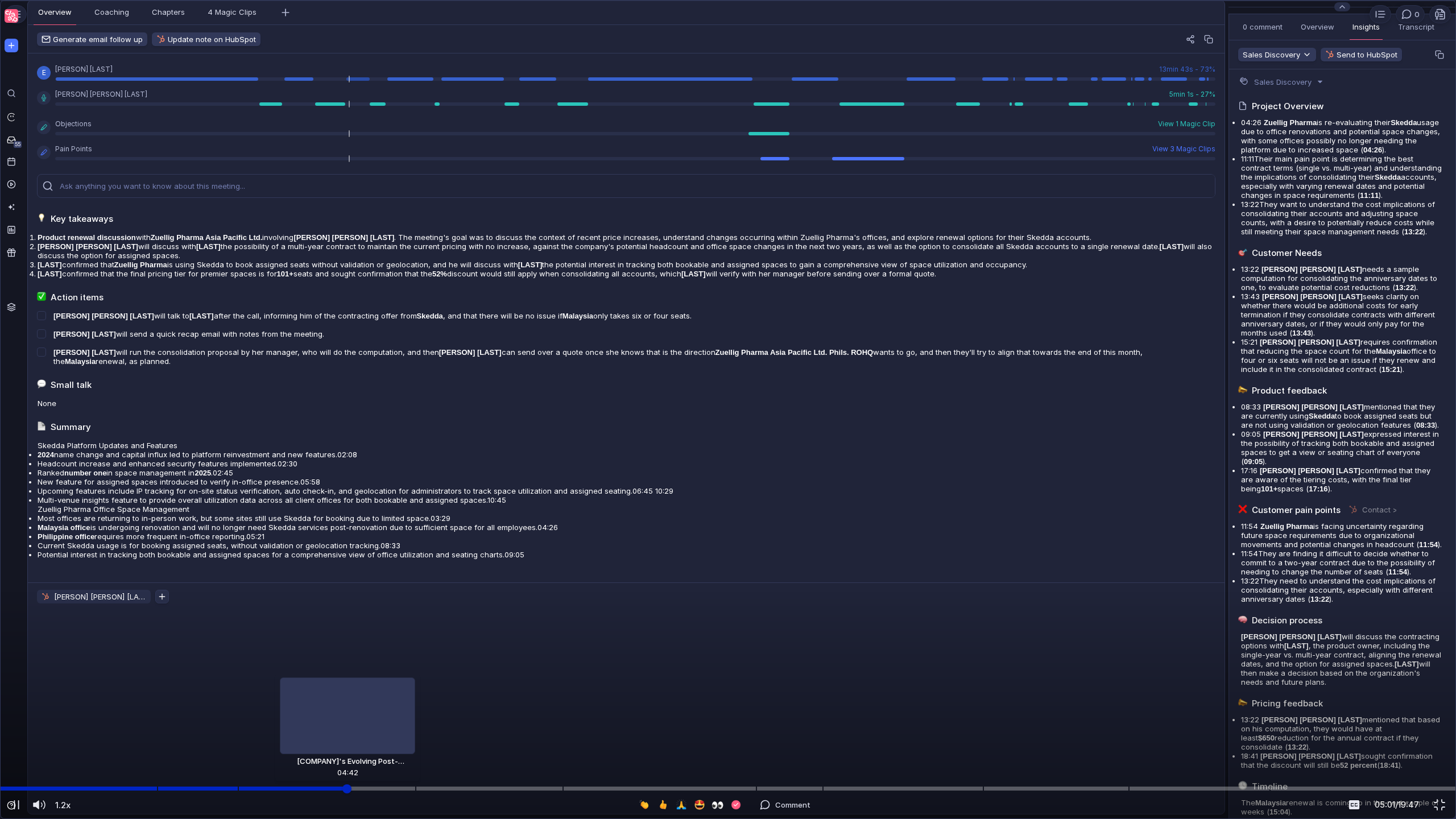 click at bounding box center (728, 788) 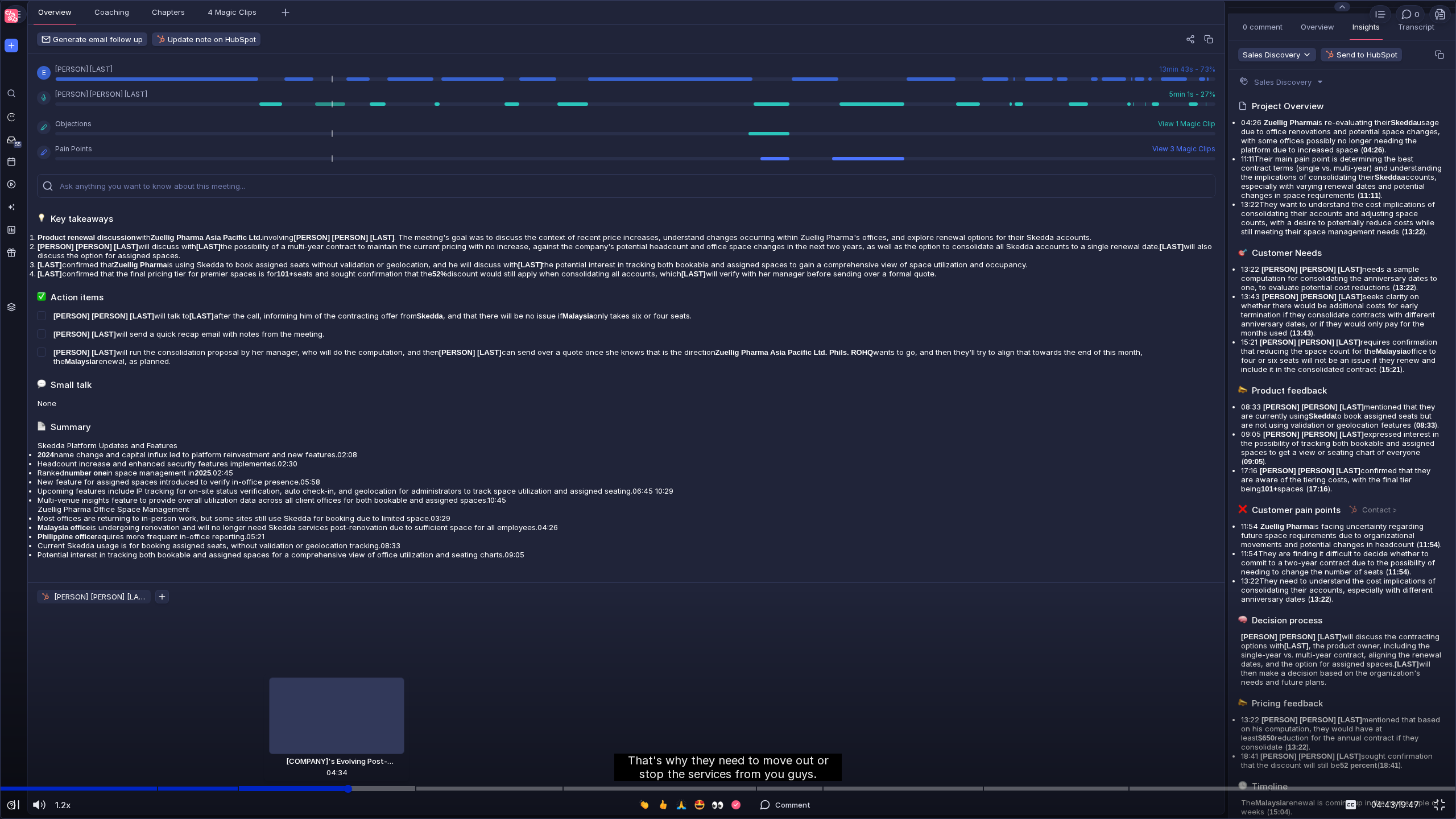 click at bounding box center [728, 788] 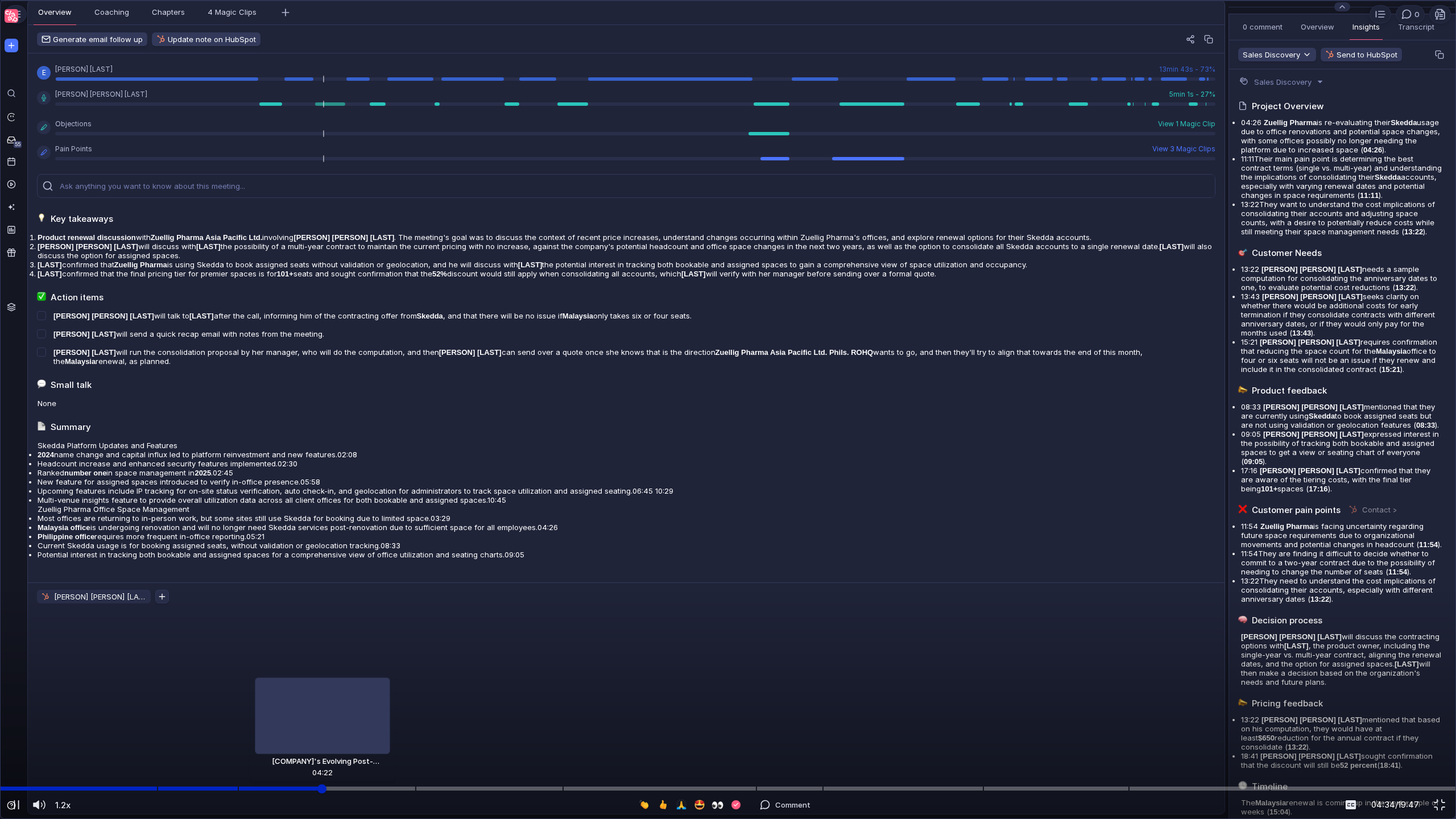 click at bounding box center [728, 788] 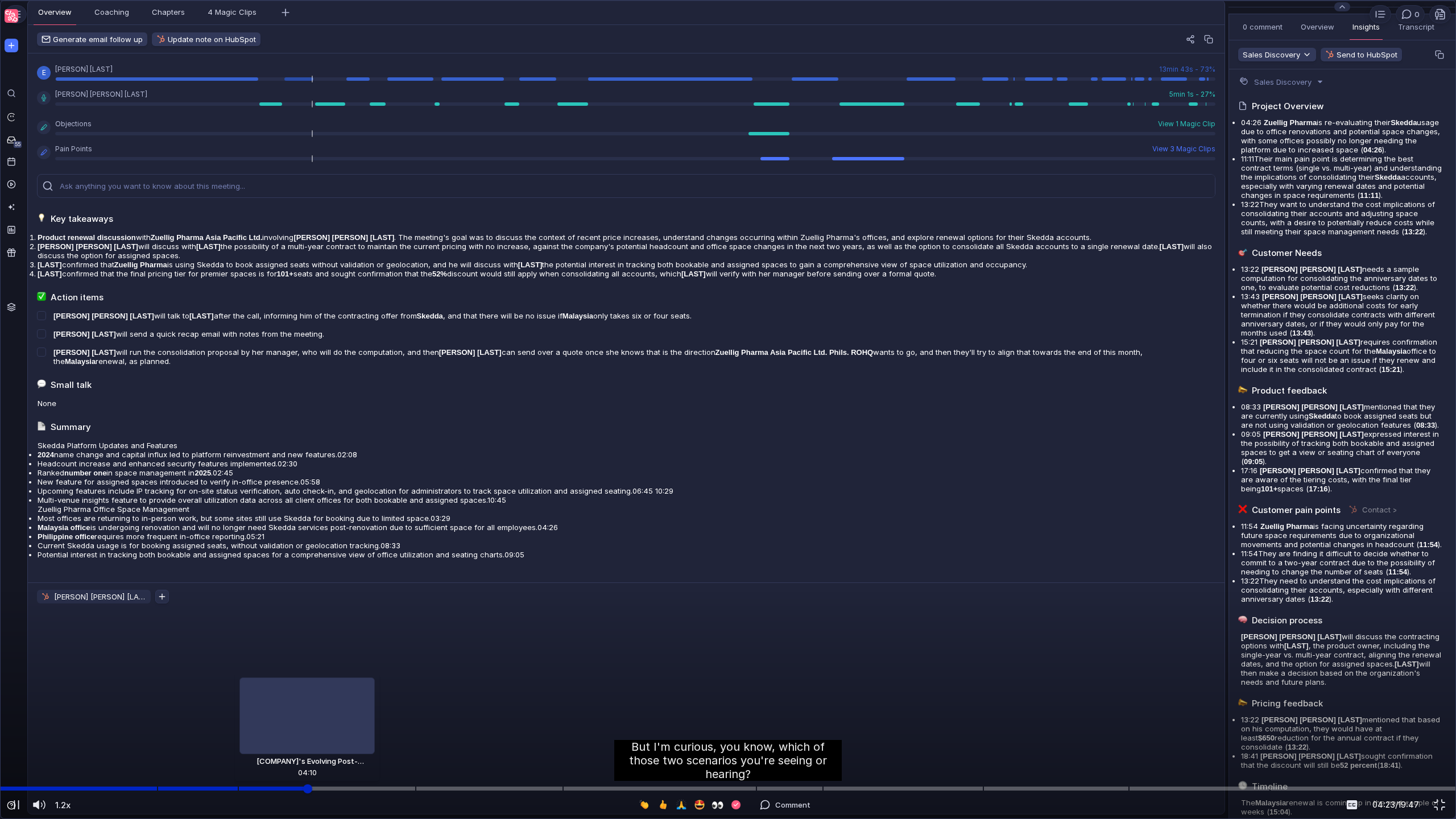 click at bounding box center (728, 788) 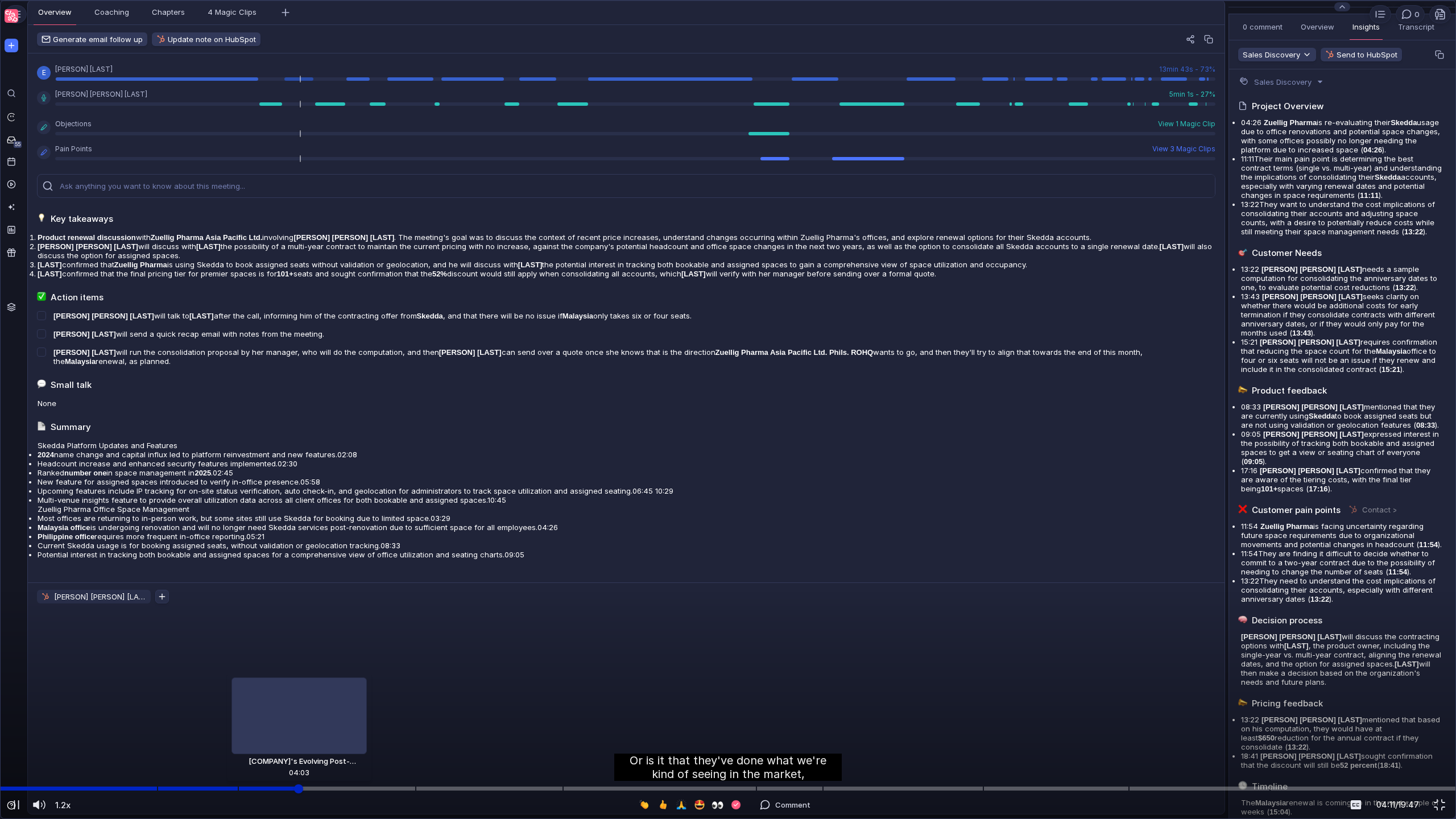 click at bounding box center (728, 788) 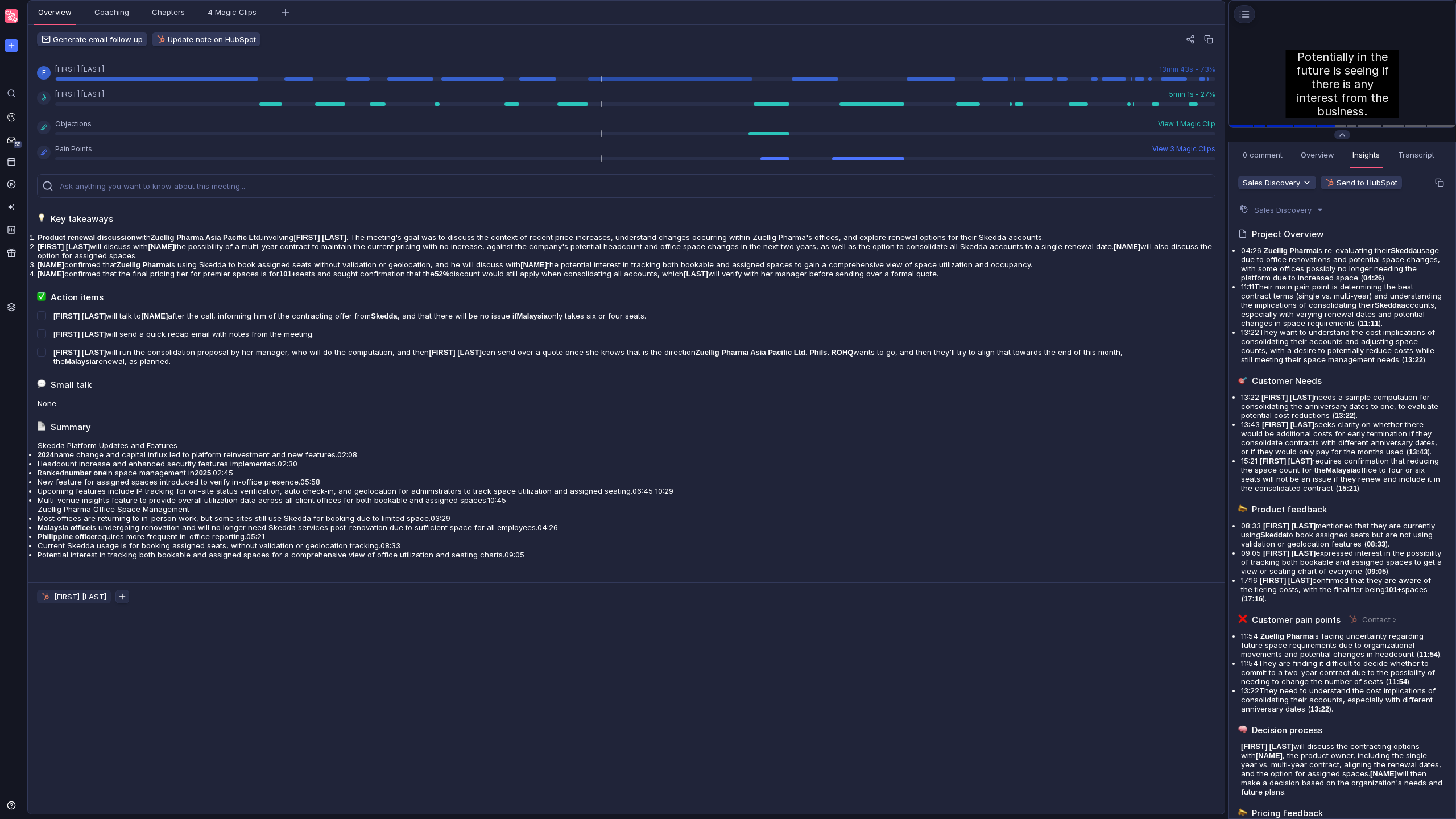 scroll, scrollTop: 0, scrollLeft: 0, axis: both 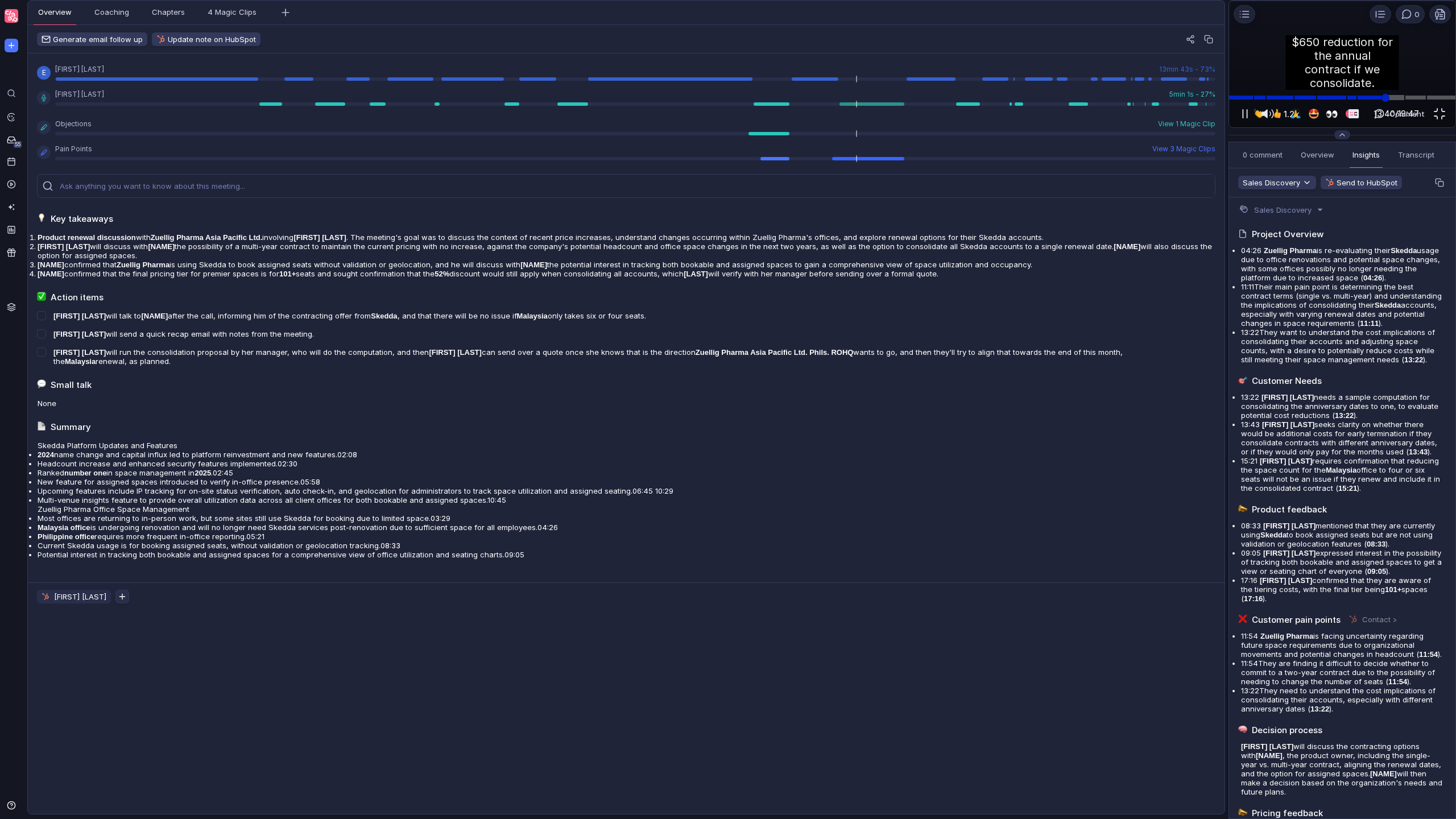 click at bounding box center [1342, 97] 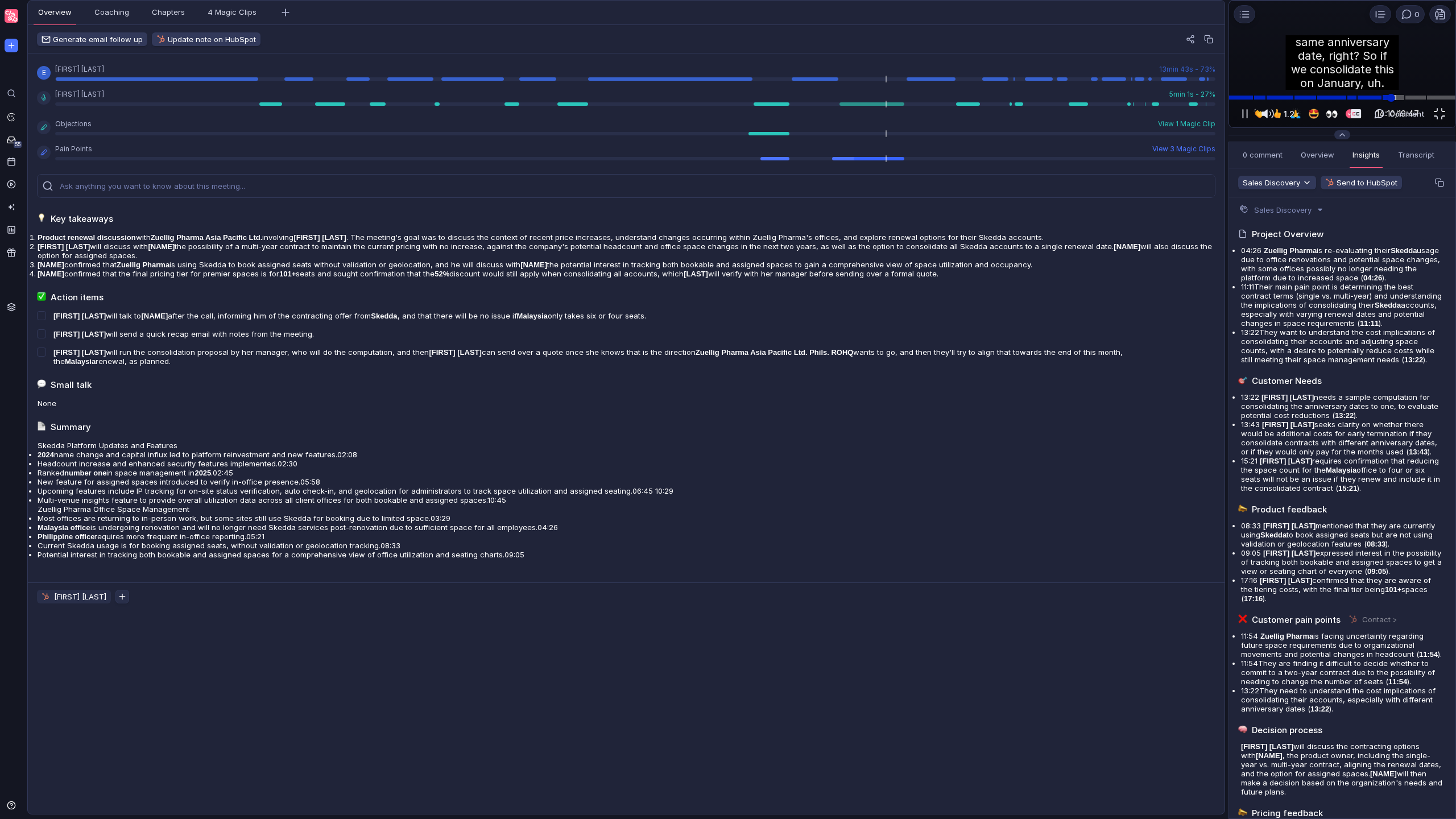 click at bounding box center [1393, 98] 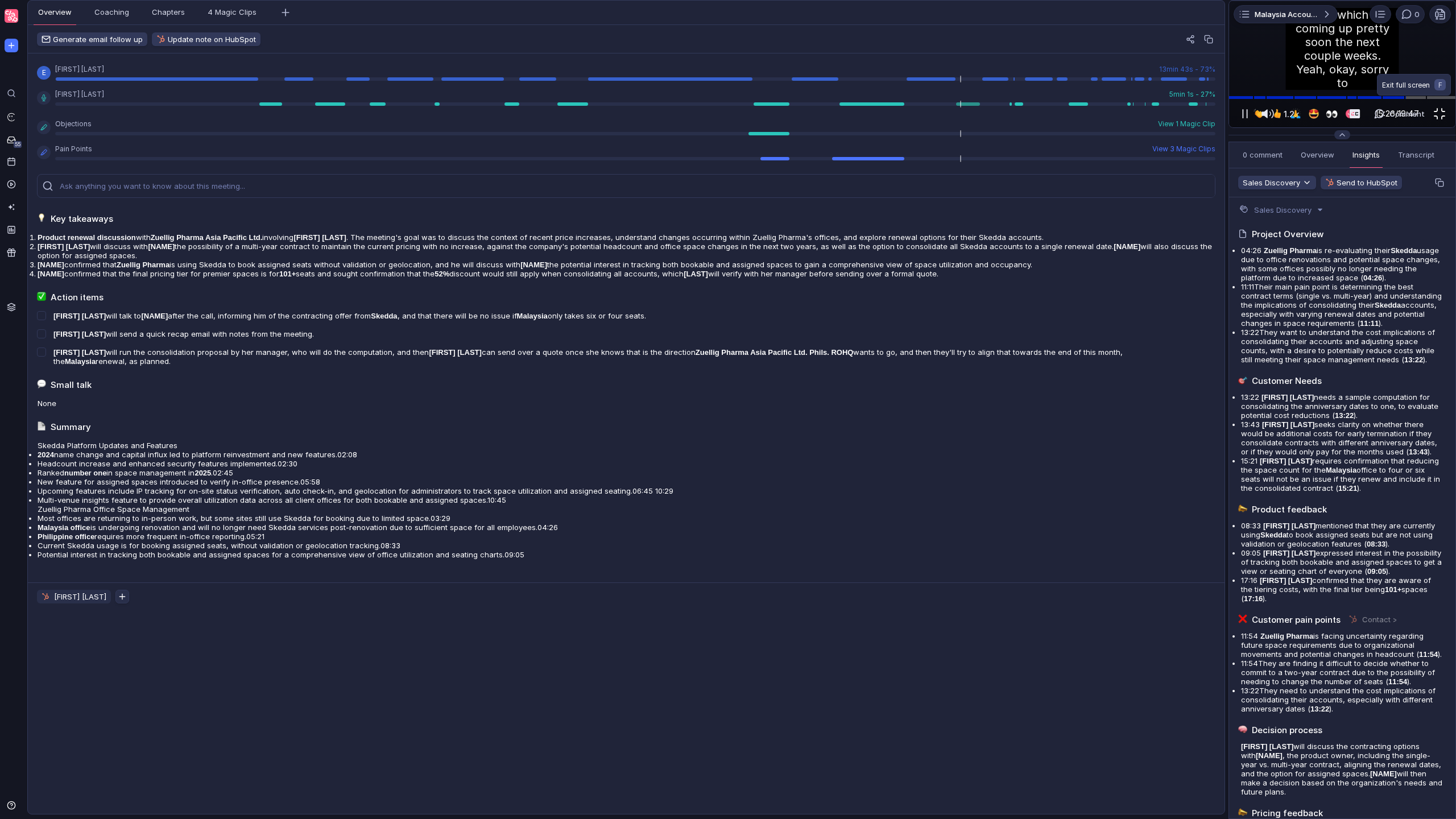 click at bounding box center [1440, 114] 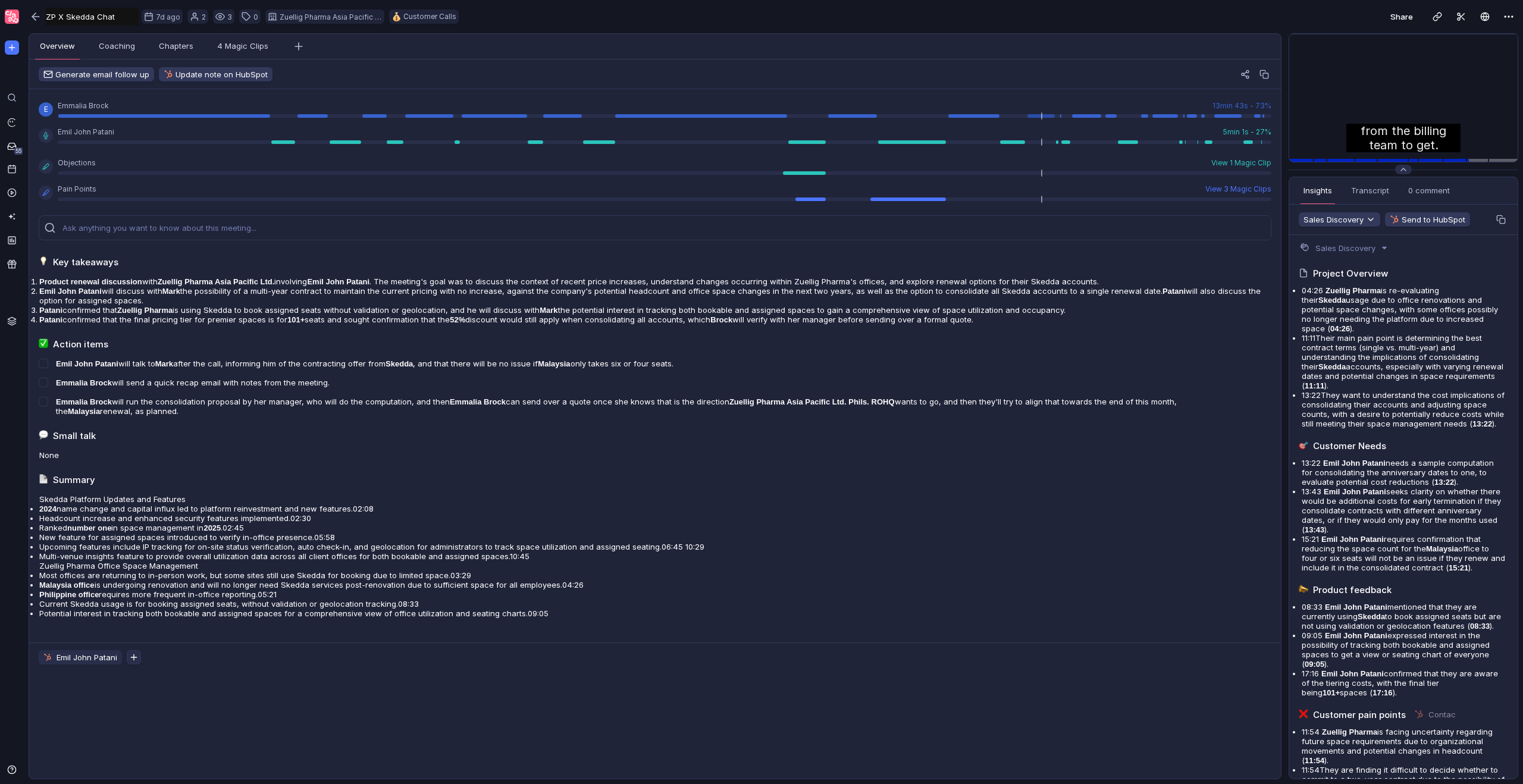 scroll, scrollTop: 0, scrollLeft: 0, axis: both 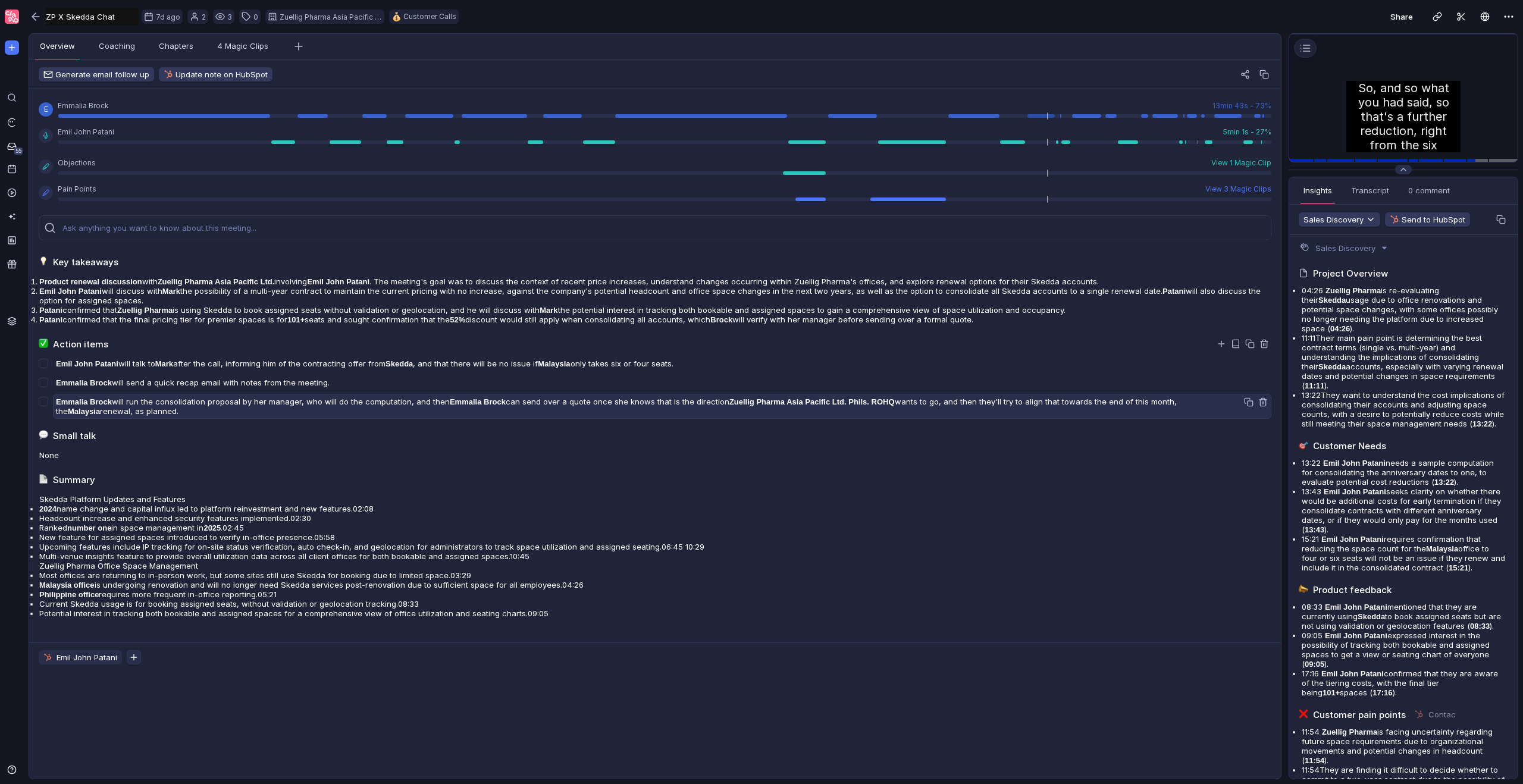 click on "[FIRST] [LAST]  will run the consolidation proposal by her manager, who will do the computation, and then  [FIRST] [LAST]  can send over a quote once she knows that is the direction  [COMPANY]  wants to go, and then they'll try to align that towards the end of this month, the [COUNTRY] renewal, as planned." at bounding box center [662, 364] 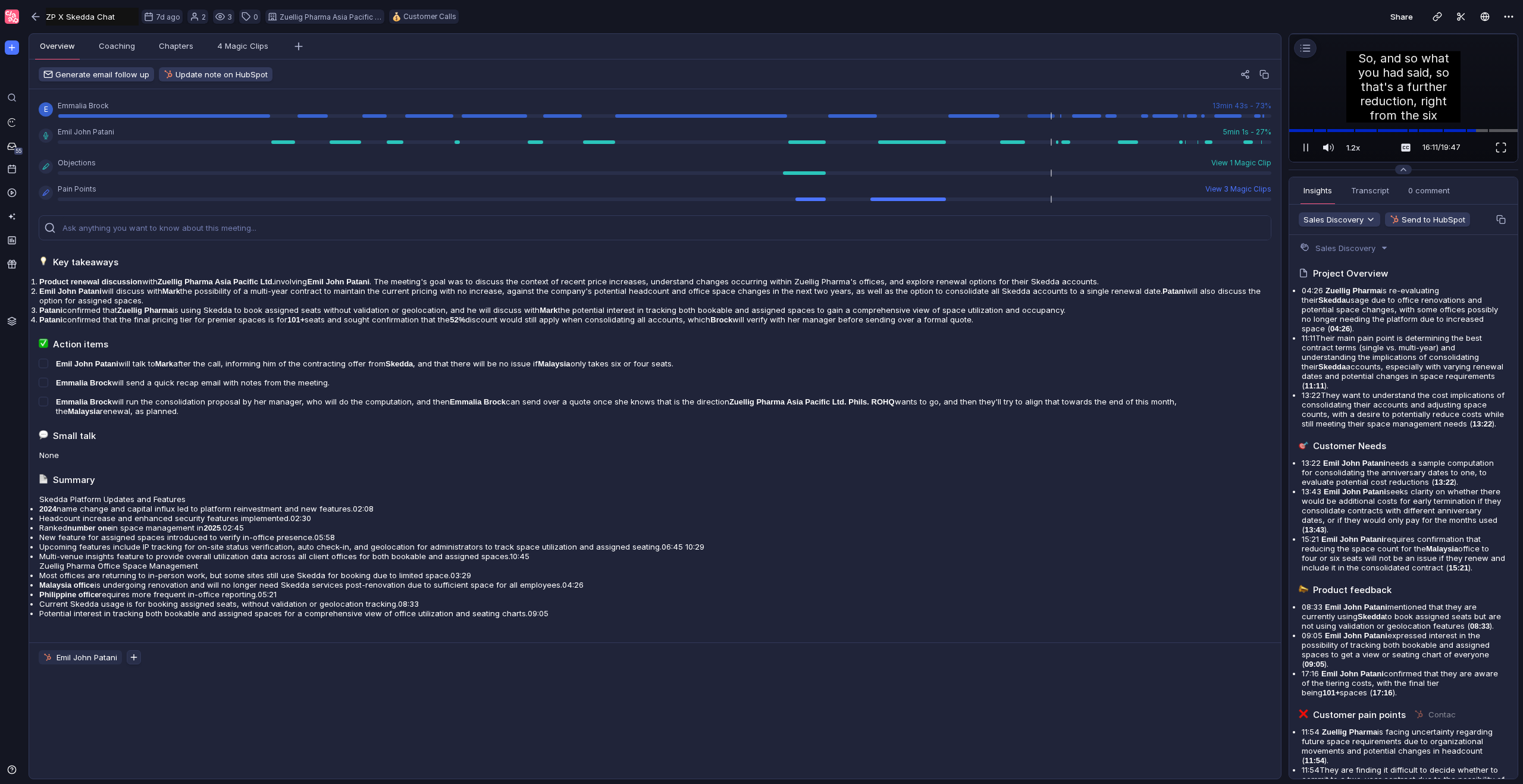 click at bounding box center [1501, 148] 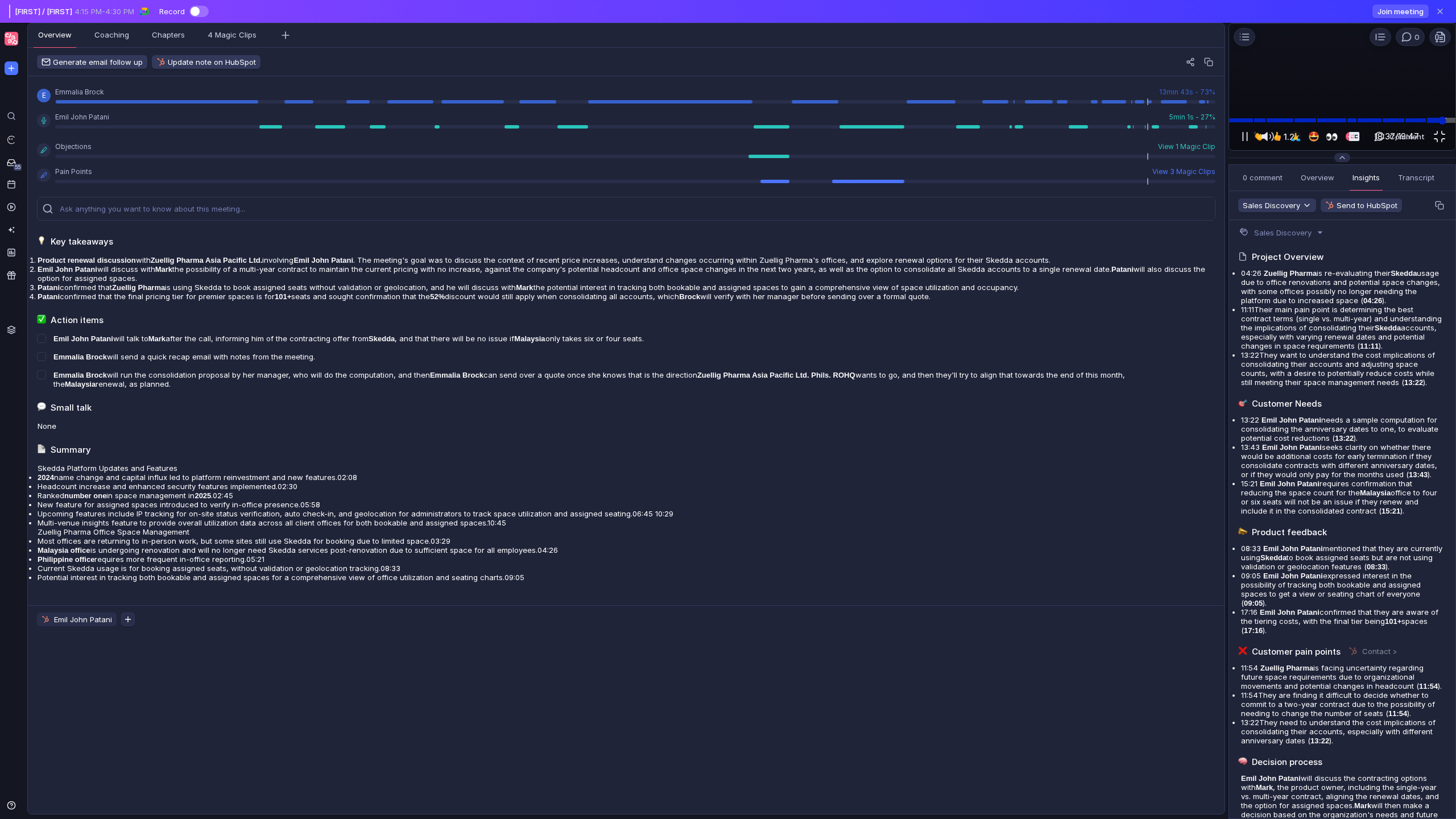 click at bounding box center (1342, 120) 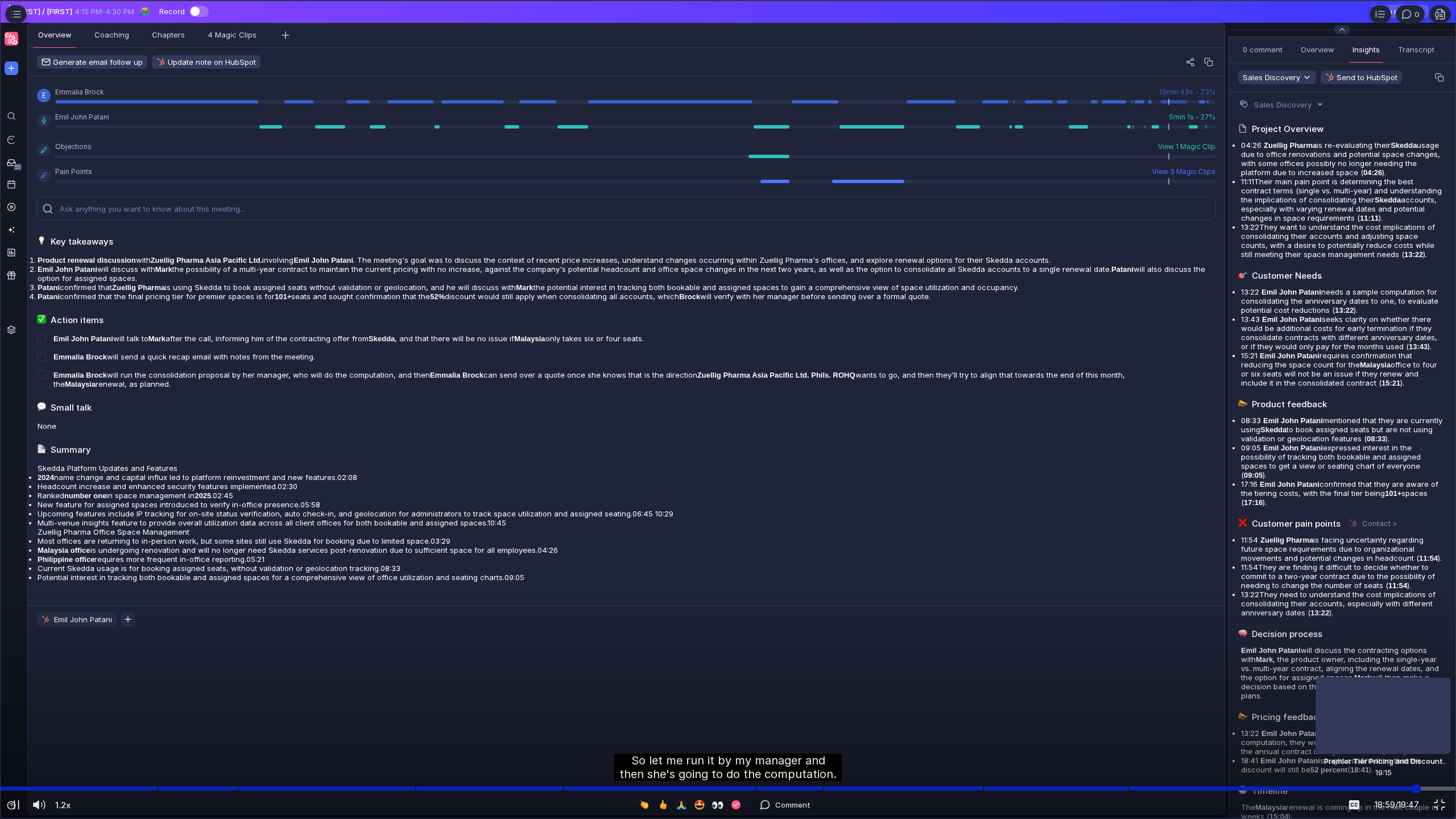 click at bounding box center (728, 788) 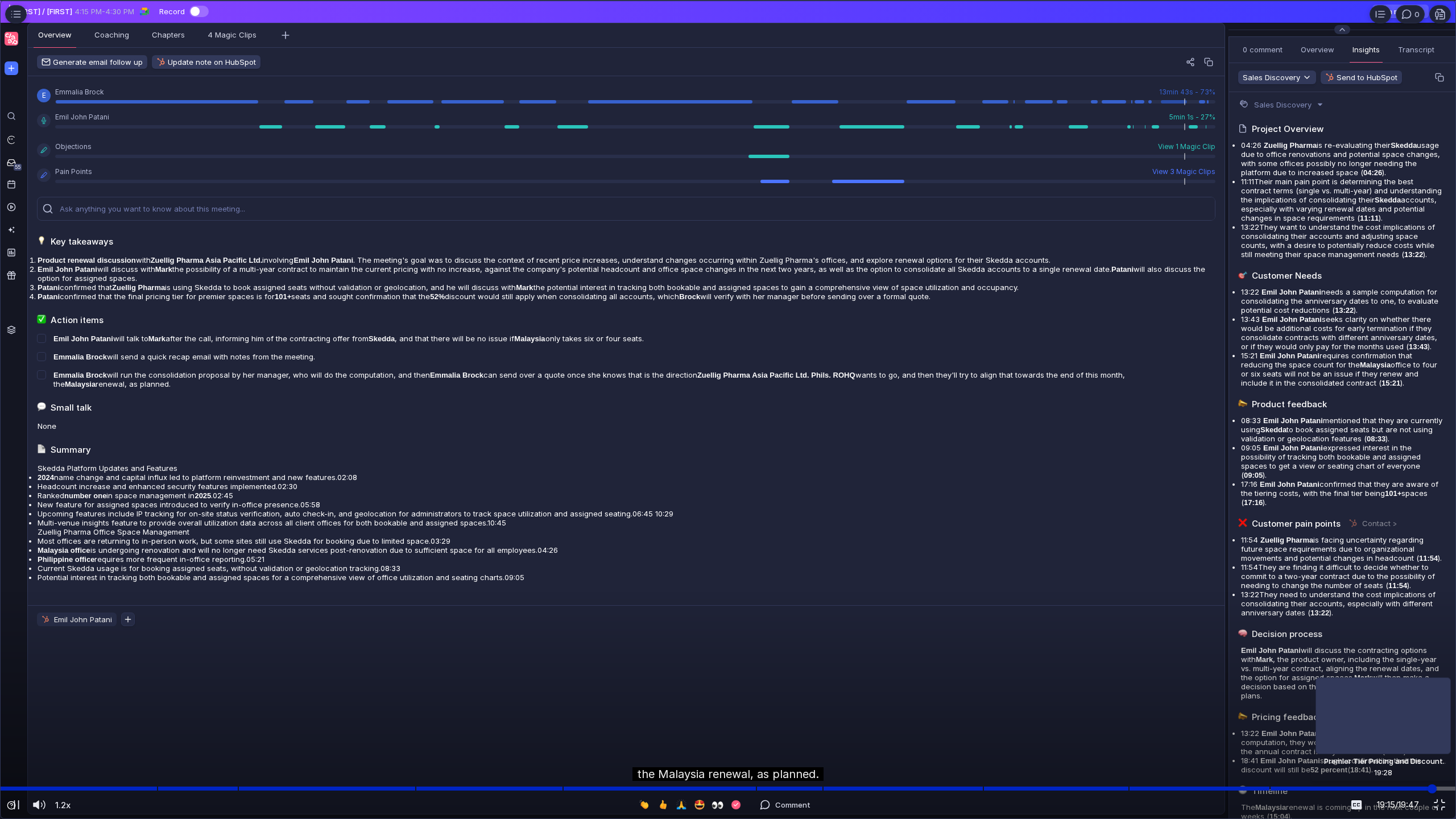 click at bounding box center [728, 788] 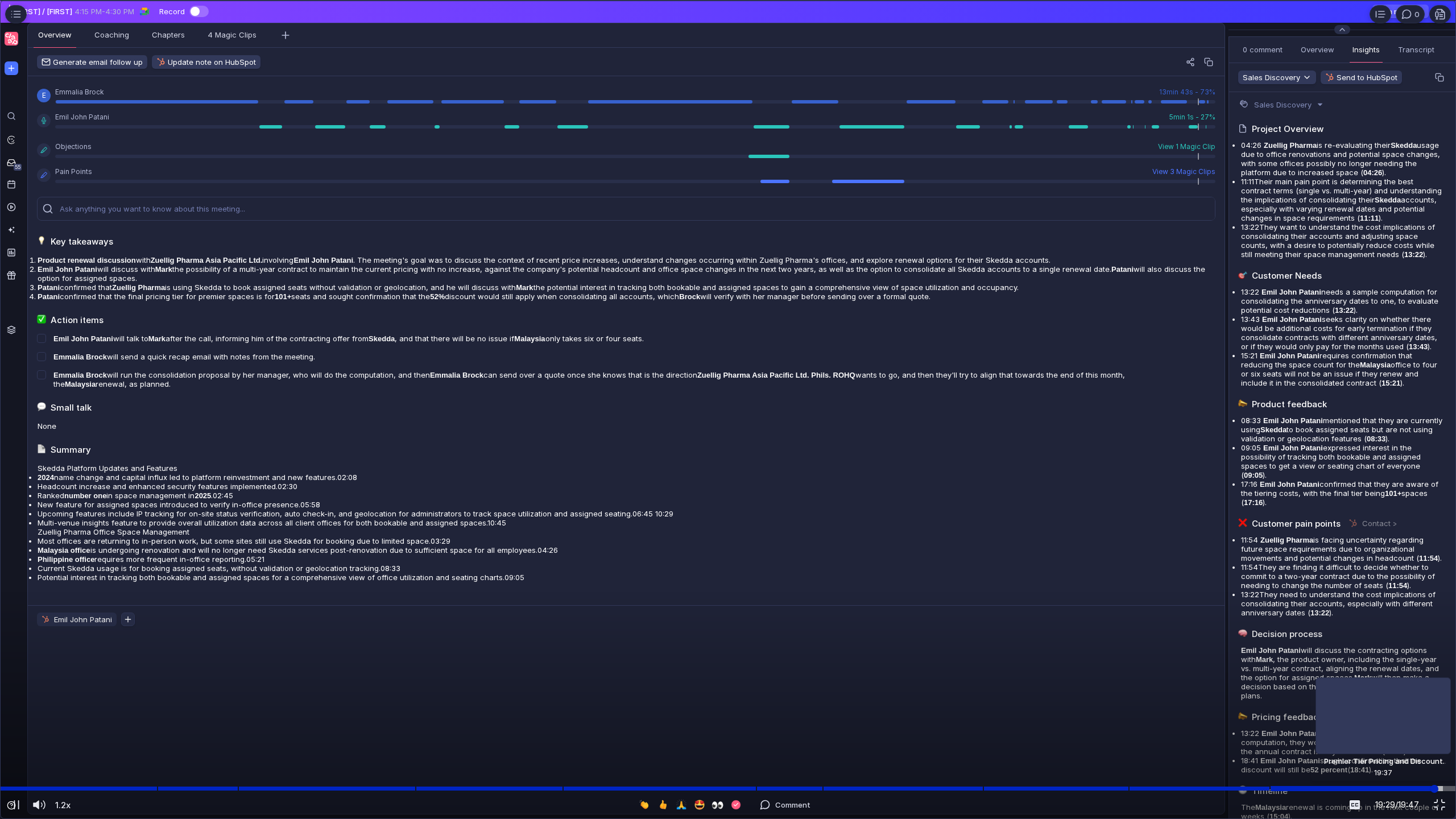 click at bounding box center [728, 788] 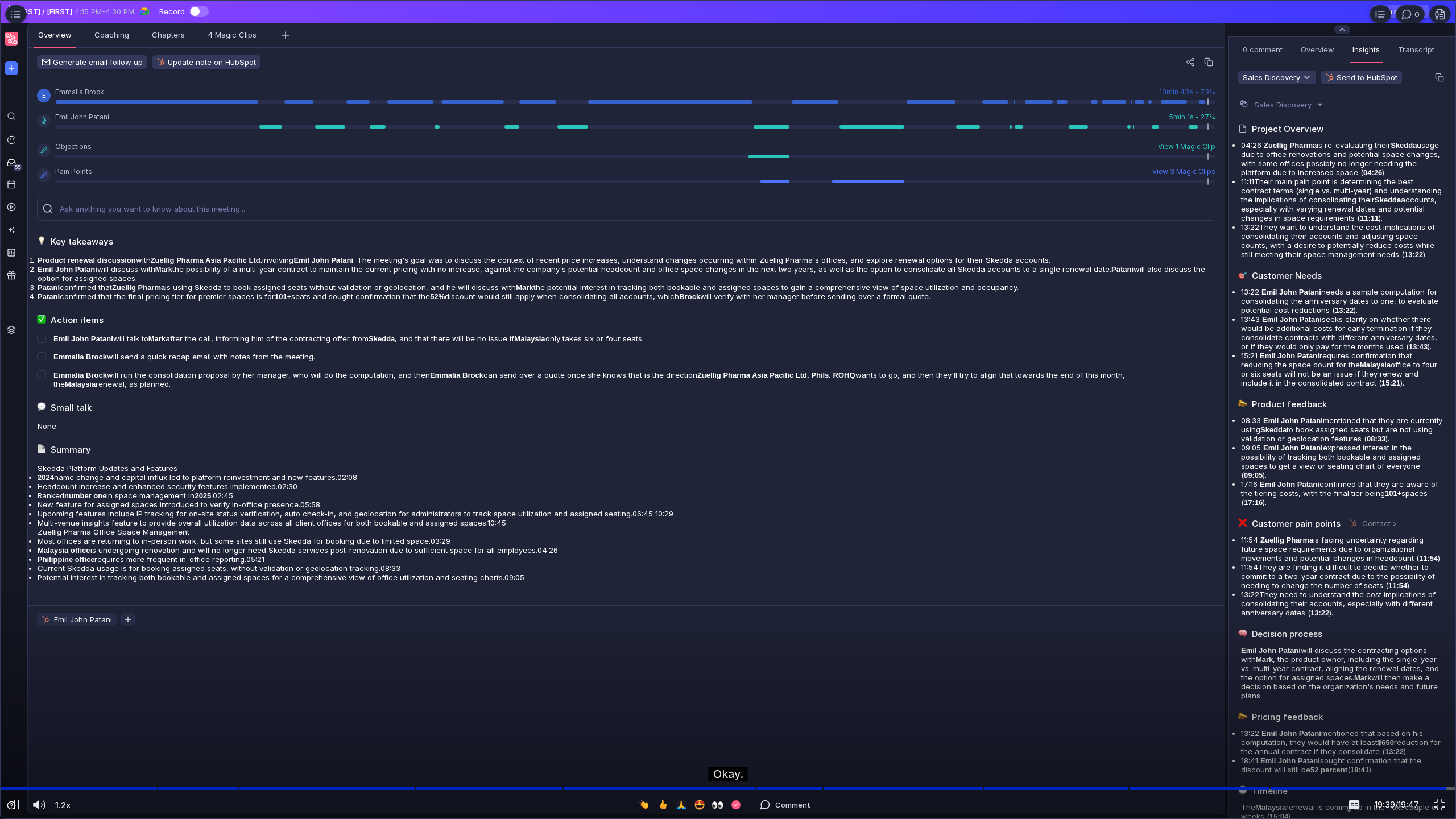 click at bounding box center [728, 1] 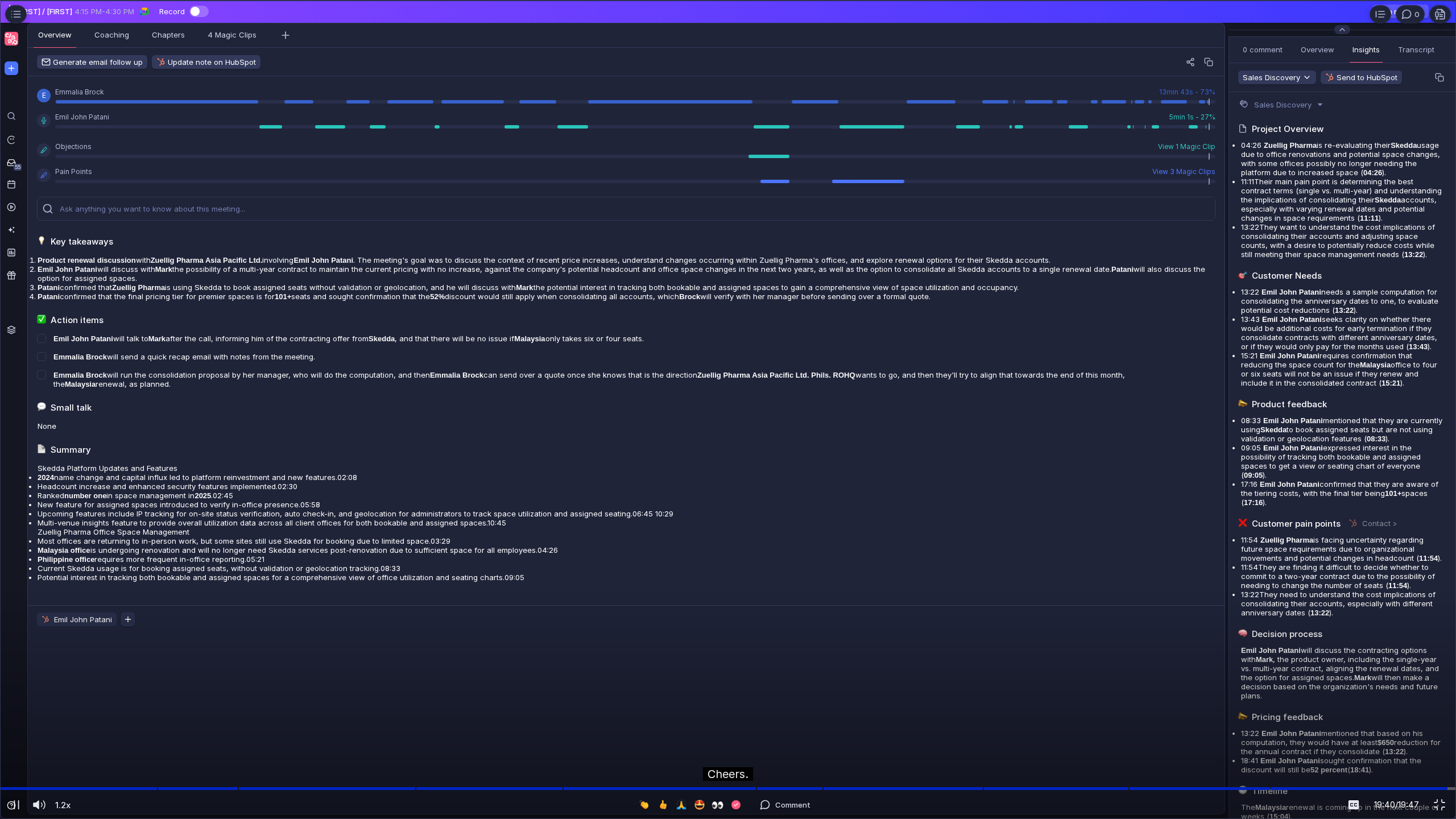 drag, startPoint x: 873, startPoint y: 530, endPoint x: 892, endPoint y: 537, distance: 20.24846 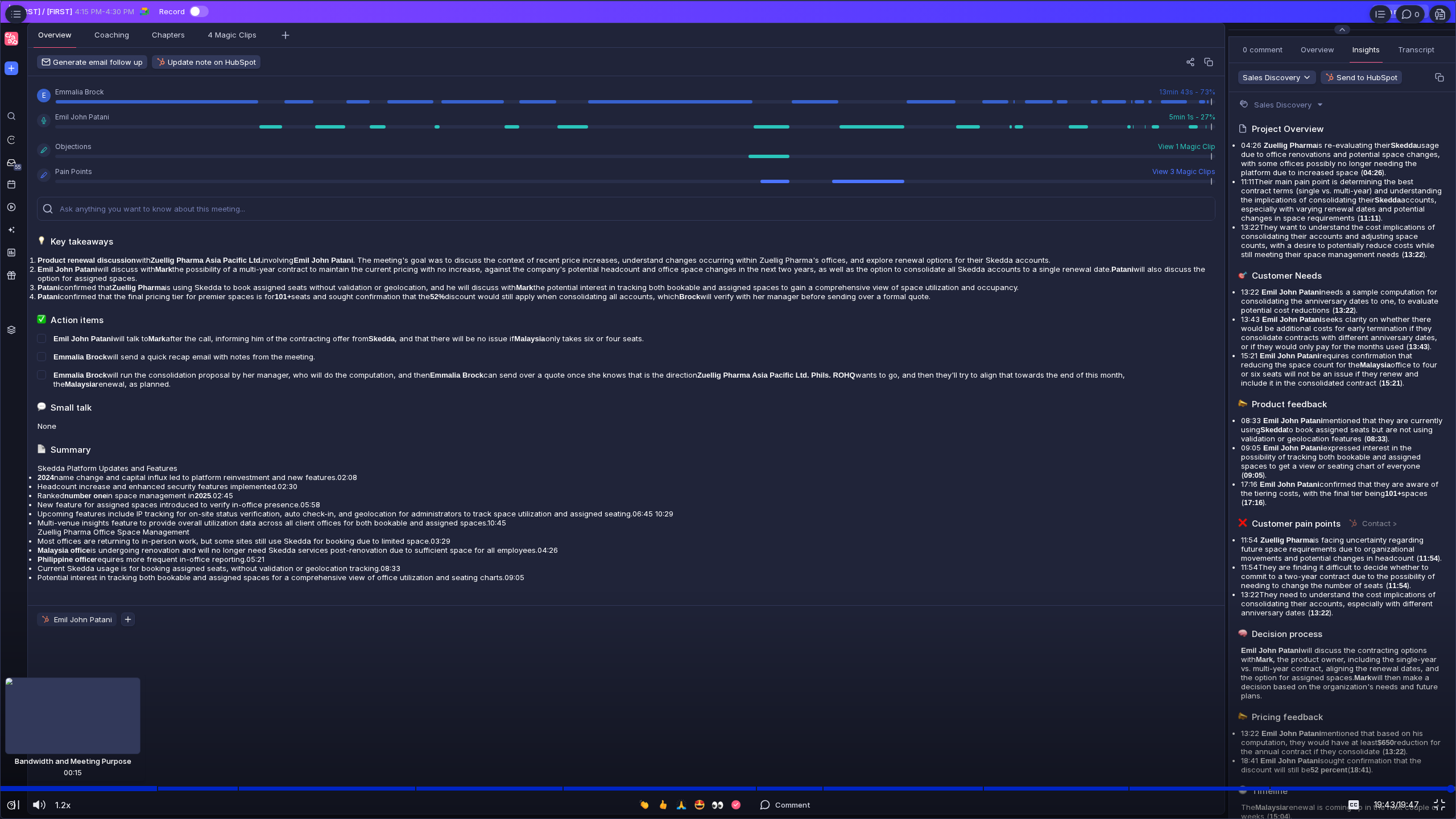 click at bounding box center (79, 789) 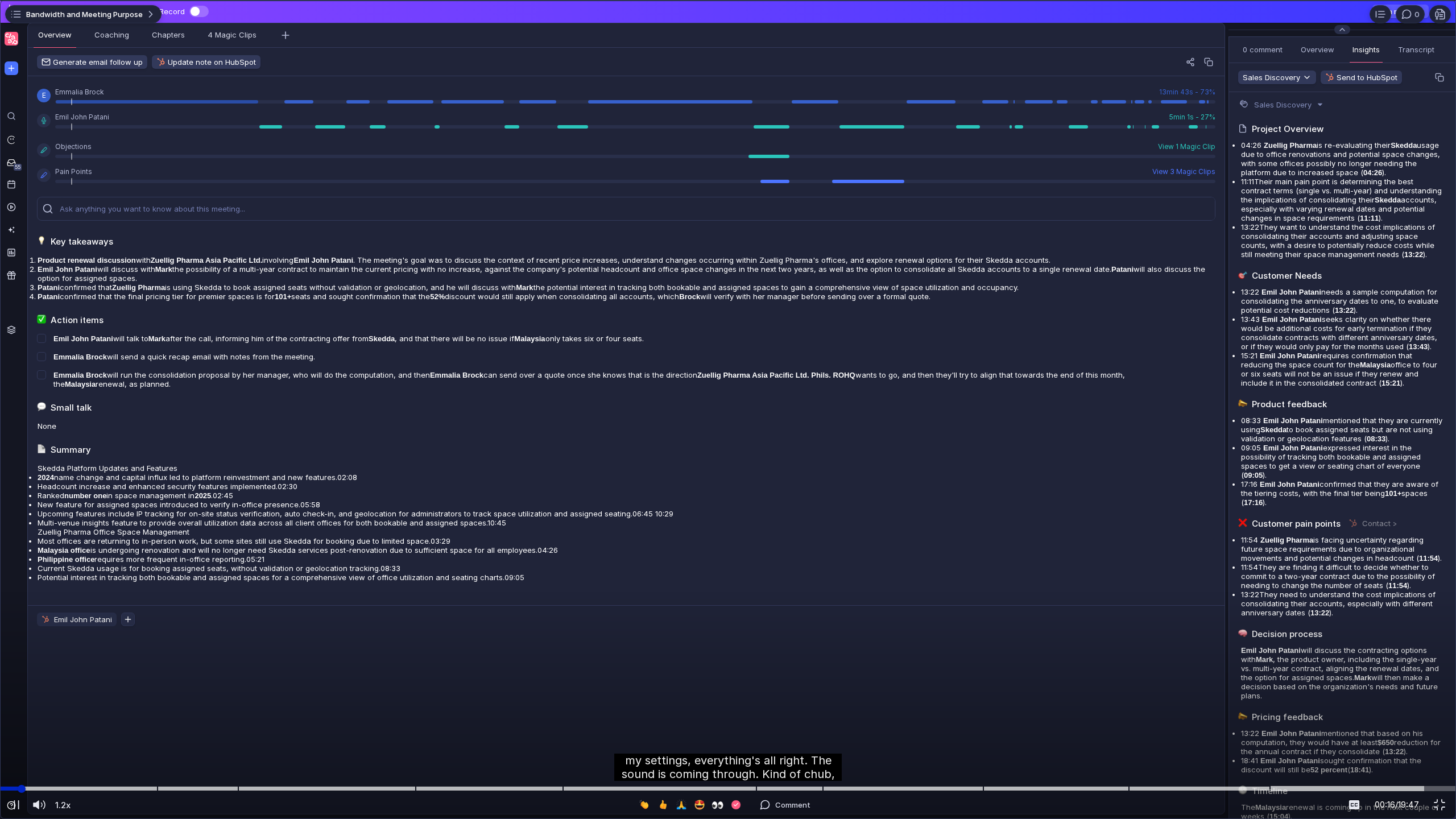 click at bounding box center [728, 788] 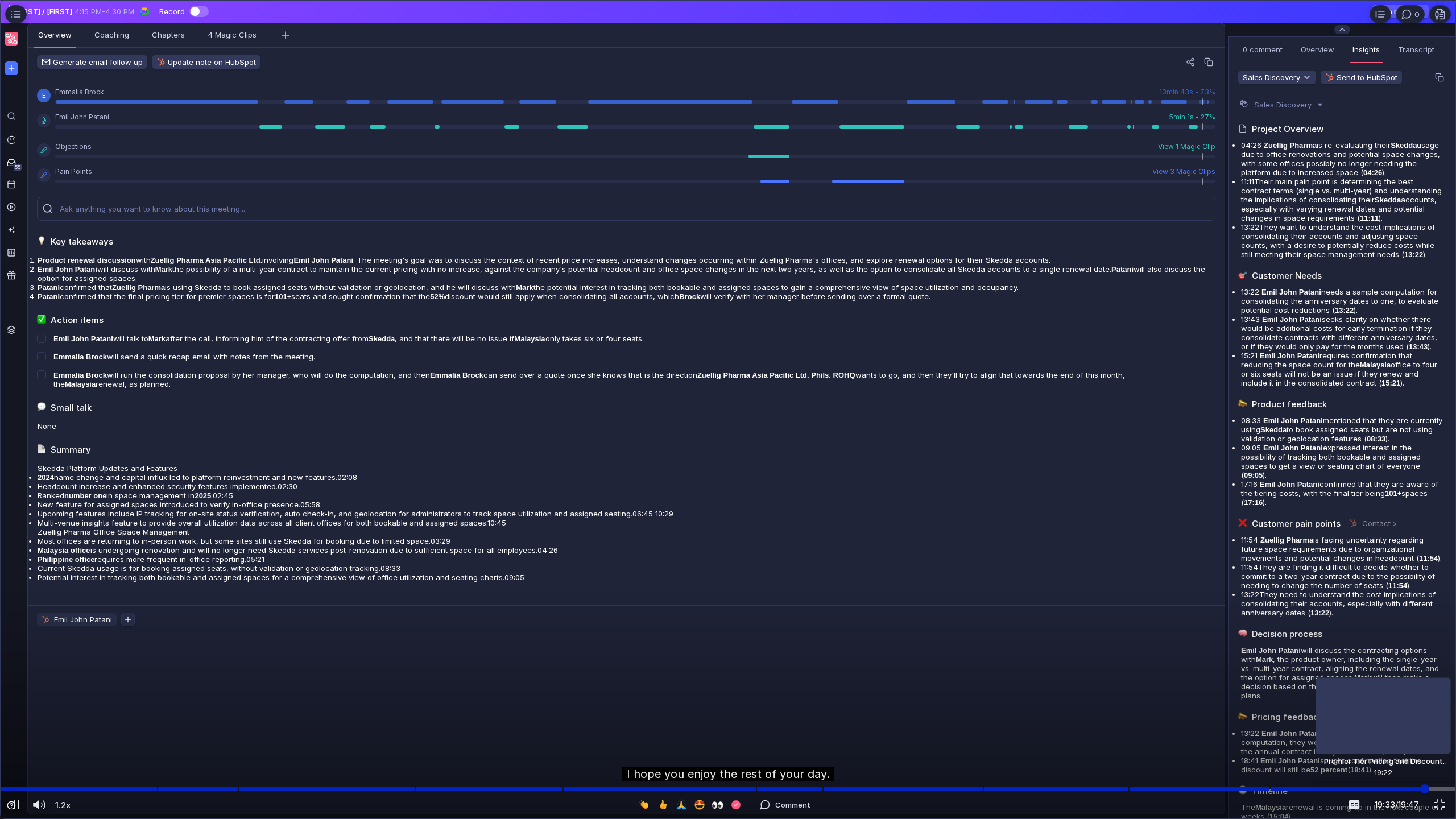 click at bounding box center [728, 788] 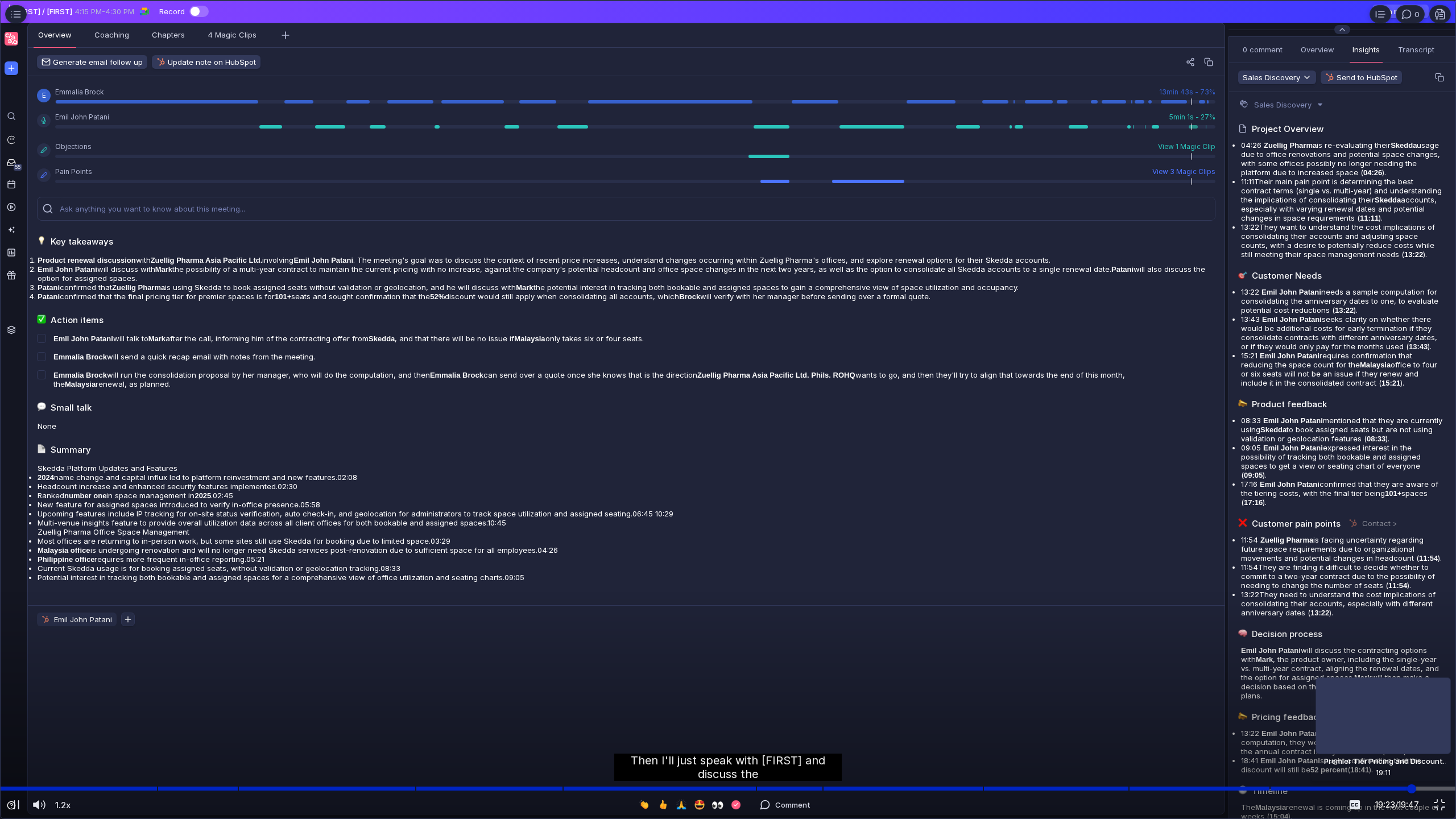 click at bounding box center [728, 788] 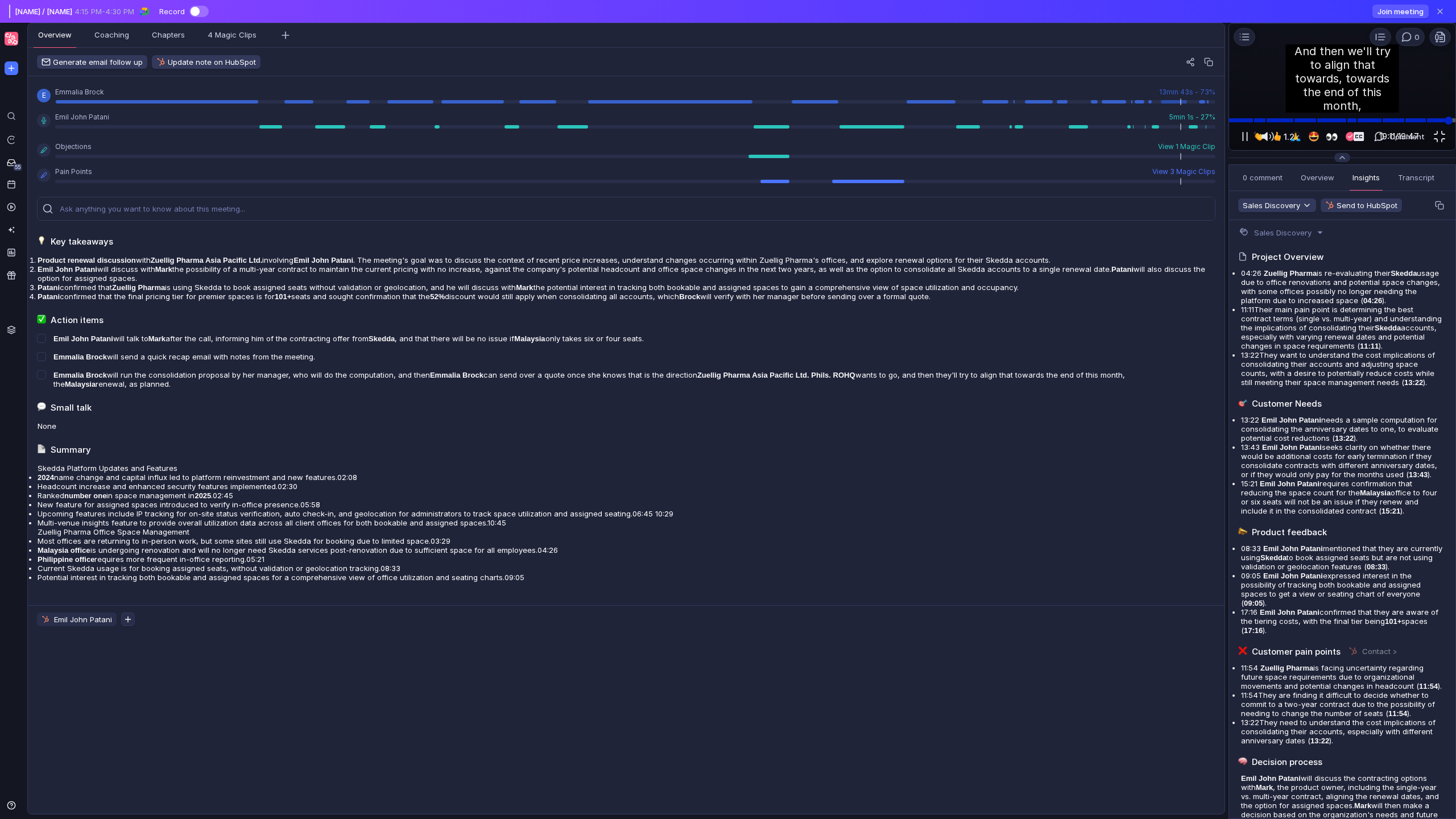 scroll, scrollTop: 0, scrollLeft: 0, axis: both 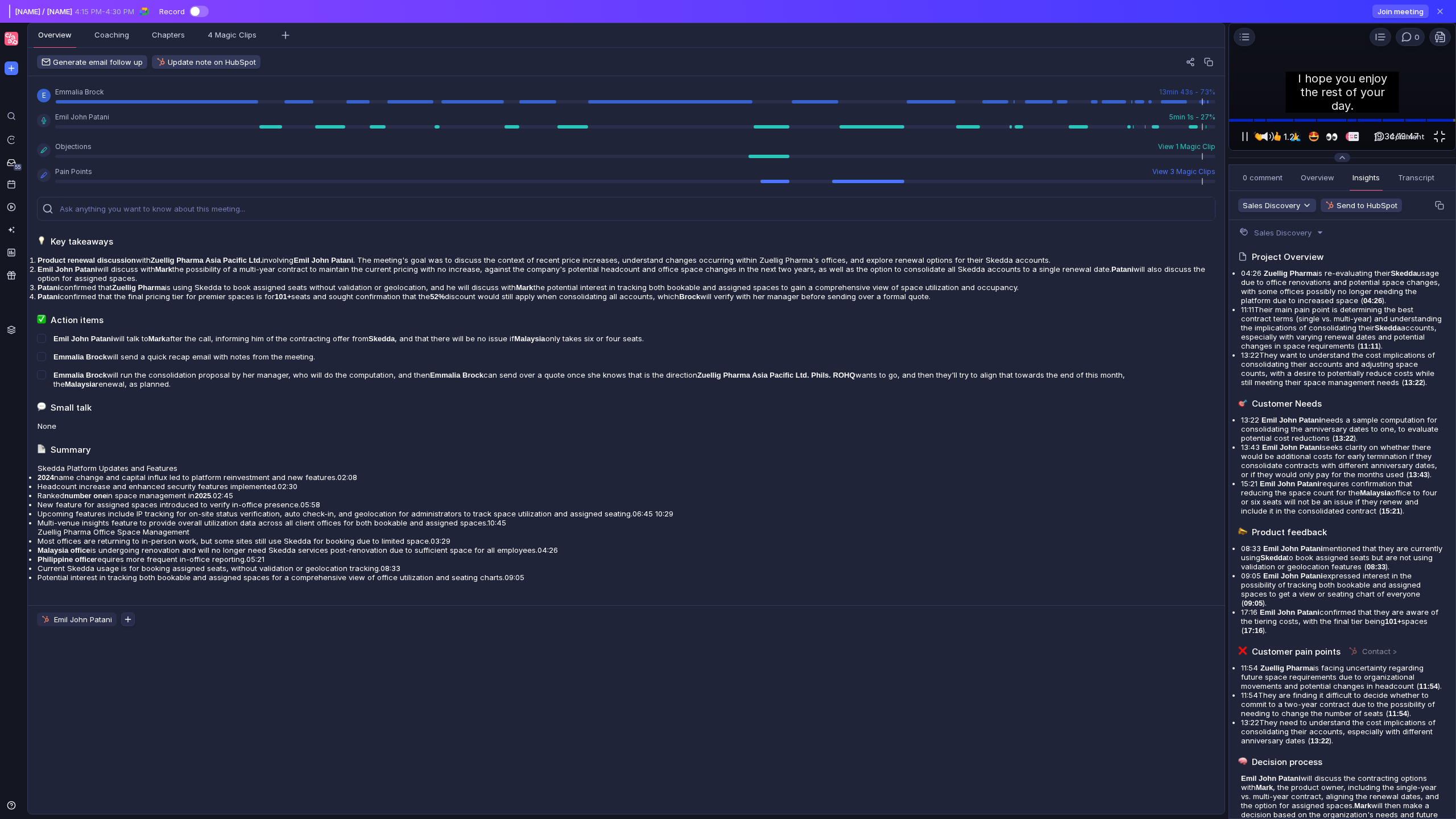 drag, startPoint x: 672, startPoint y: 501, endPoint x: 762, endPoint y: 564, distance: 109.859 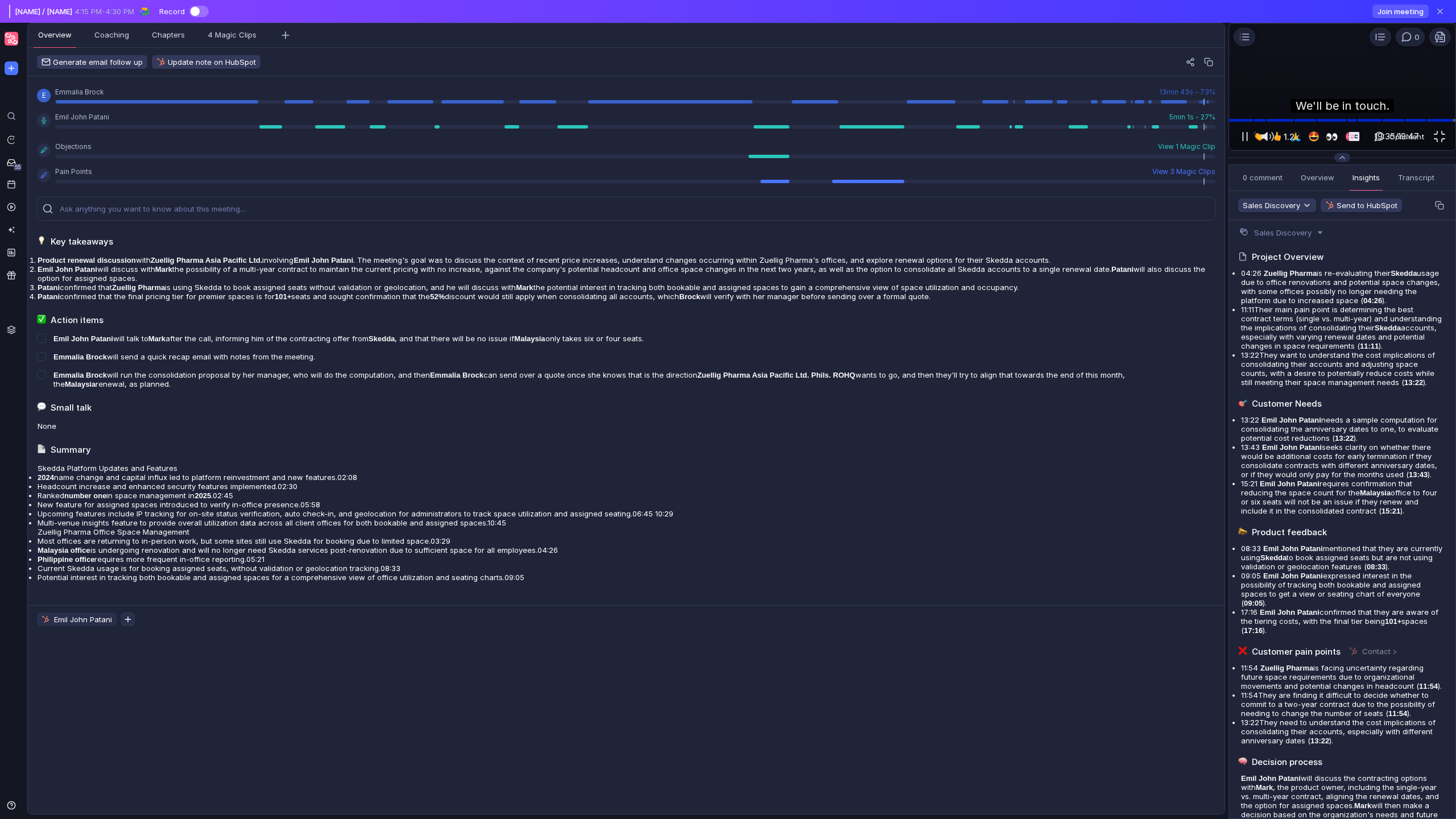 click at bounding box center [1956, 23] 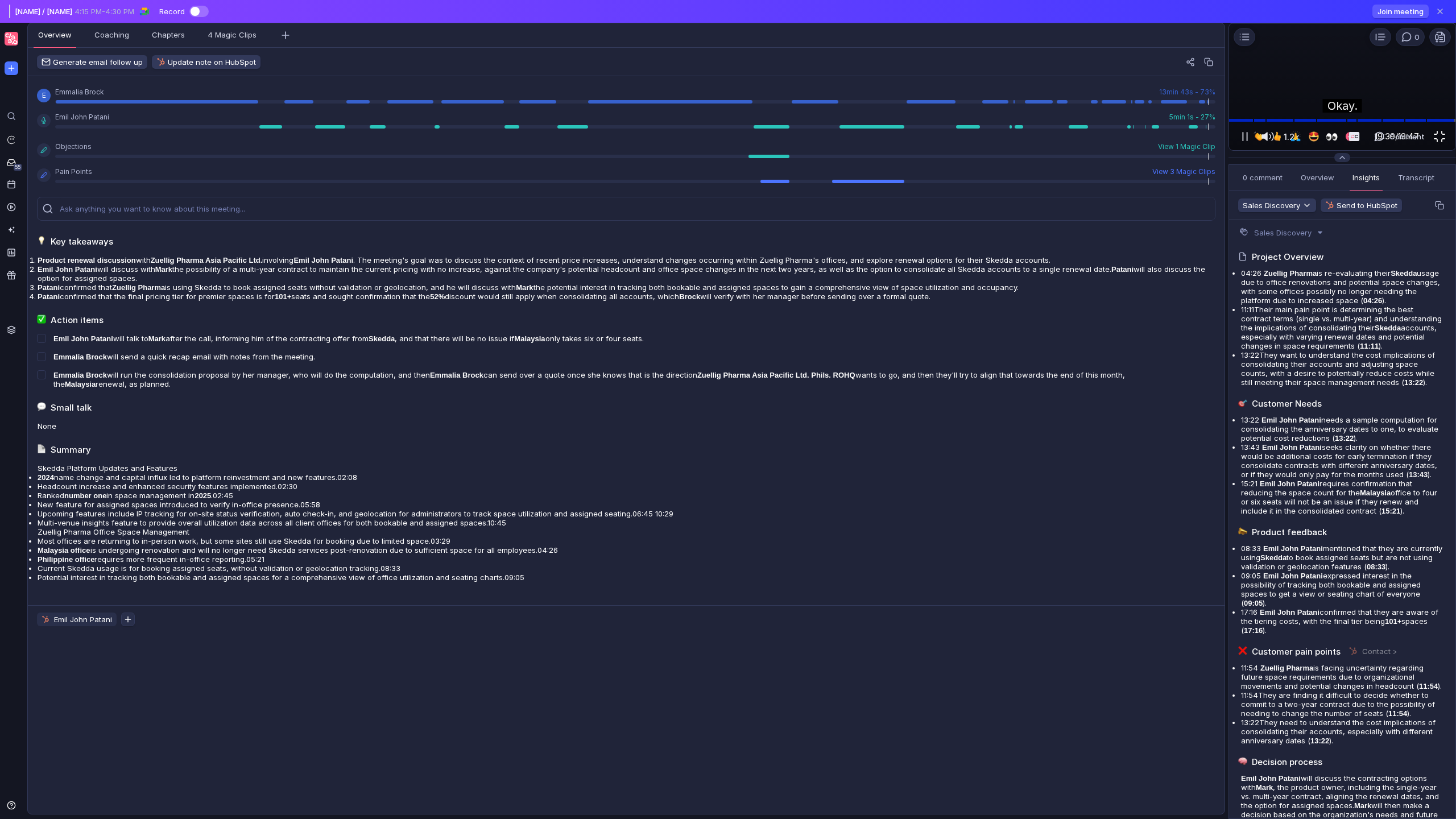 click at bounding box center [1440, 136] 